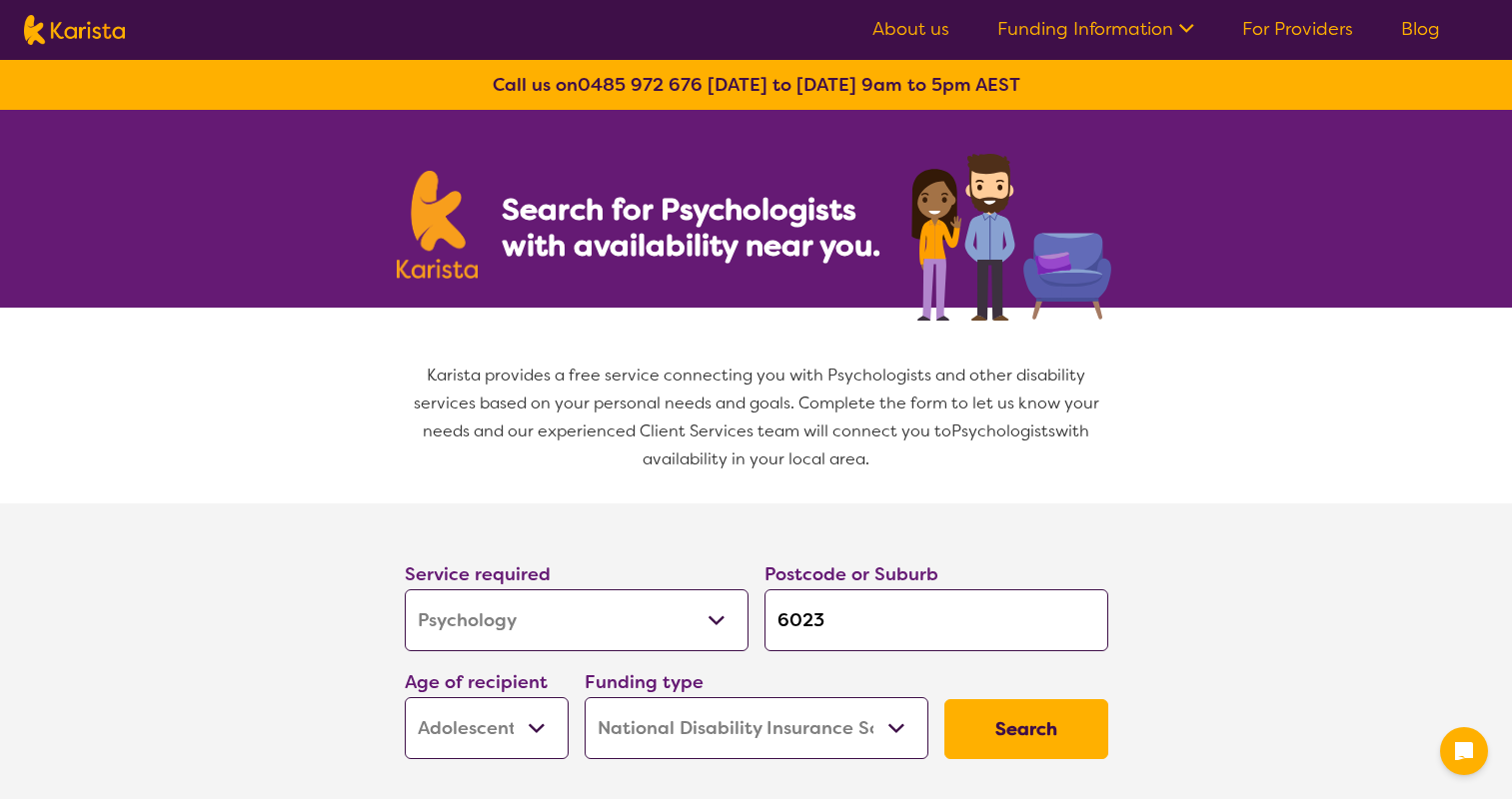 select on "Psychology" 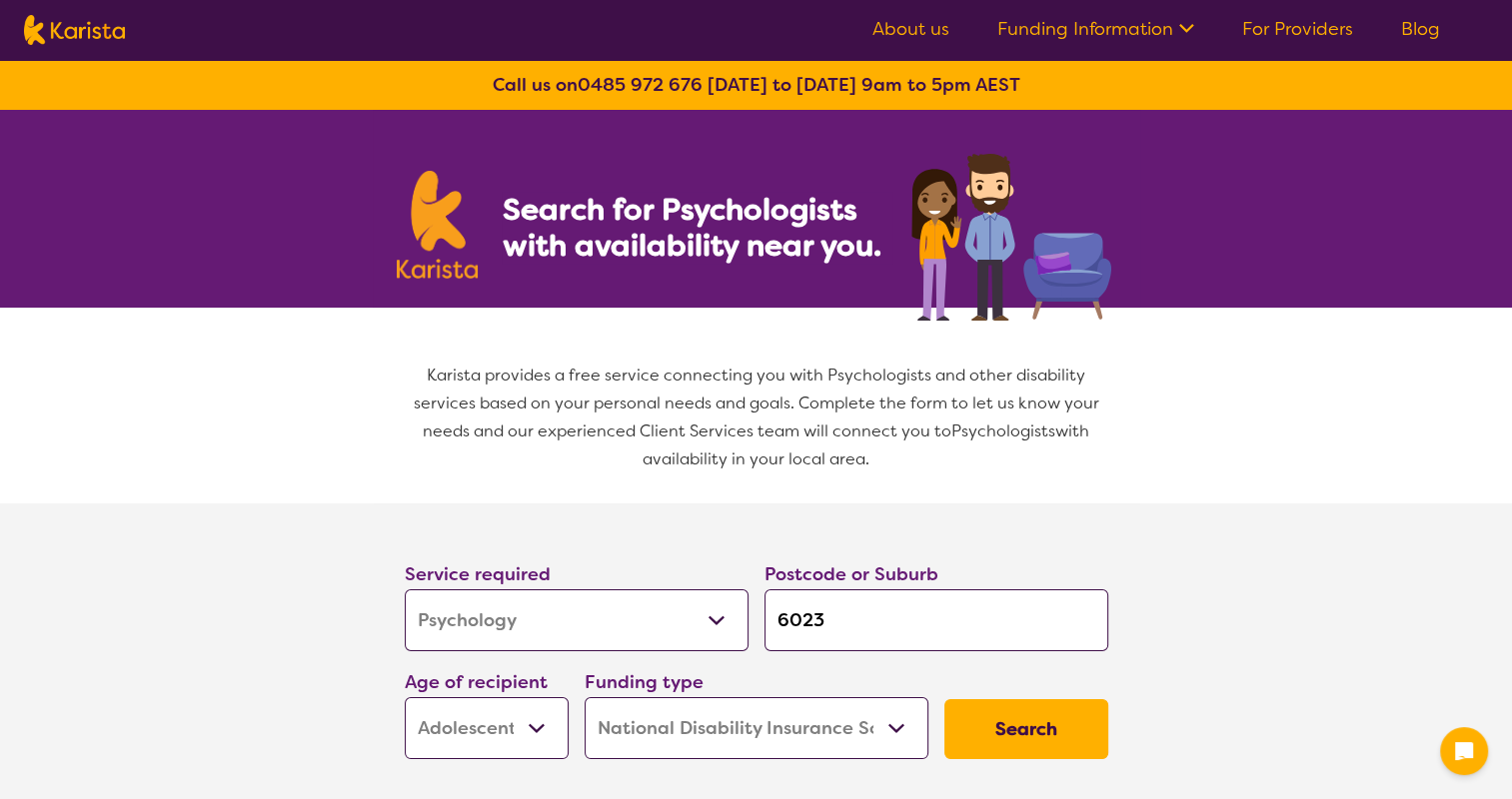 click on "Funding Information" at bounding box center [1095, 29] 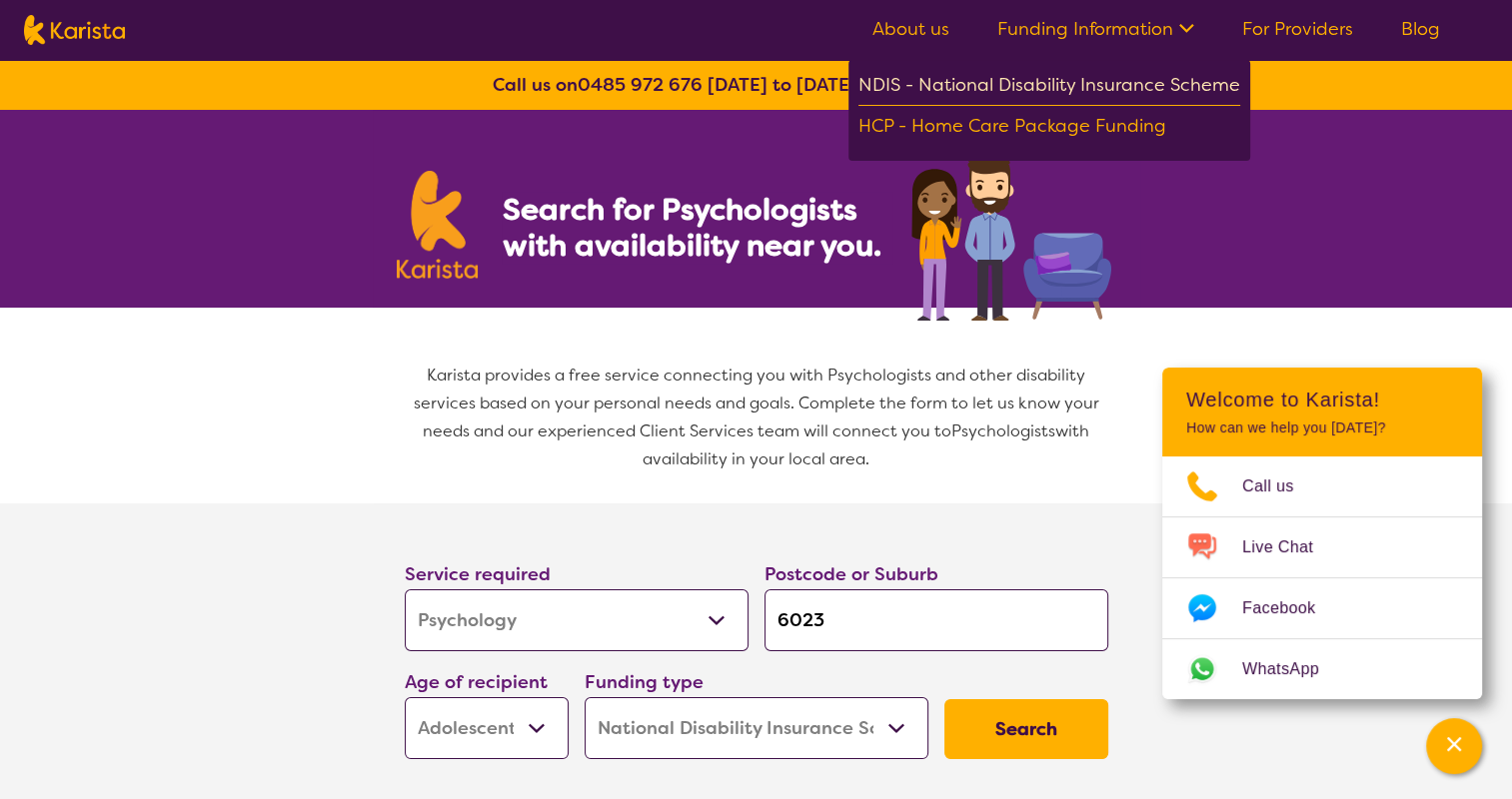 click on "NDIS - National Disability Insurance Scheme" at bounding box center (1049, 88) 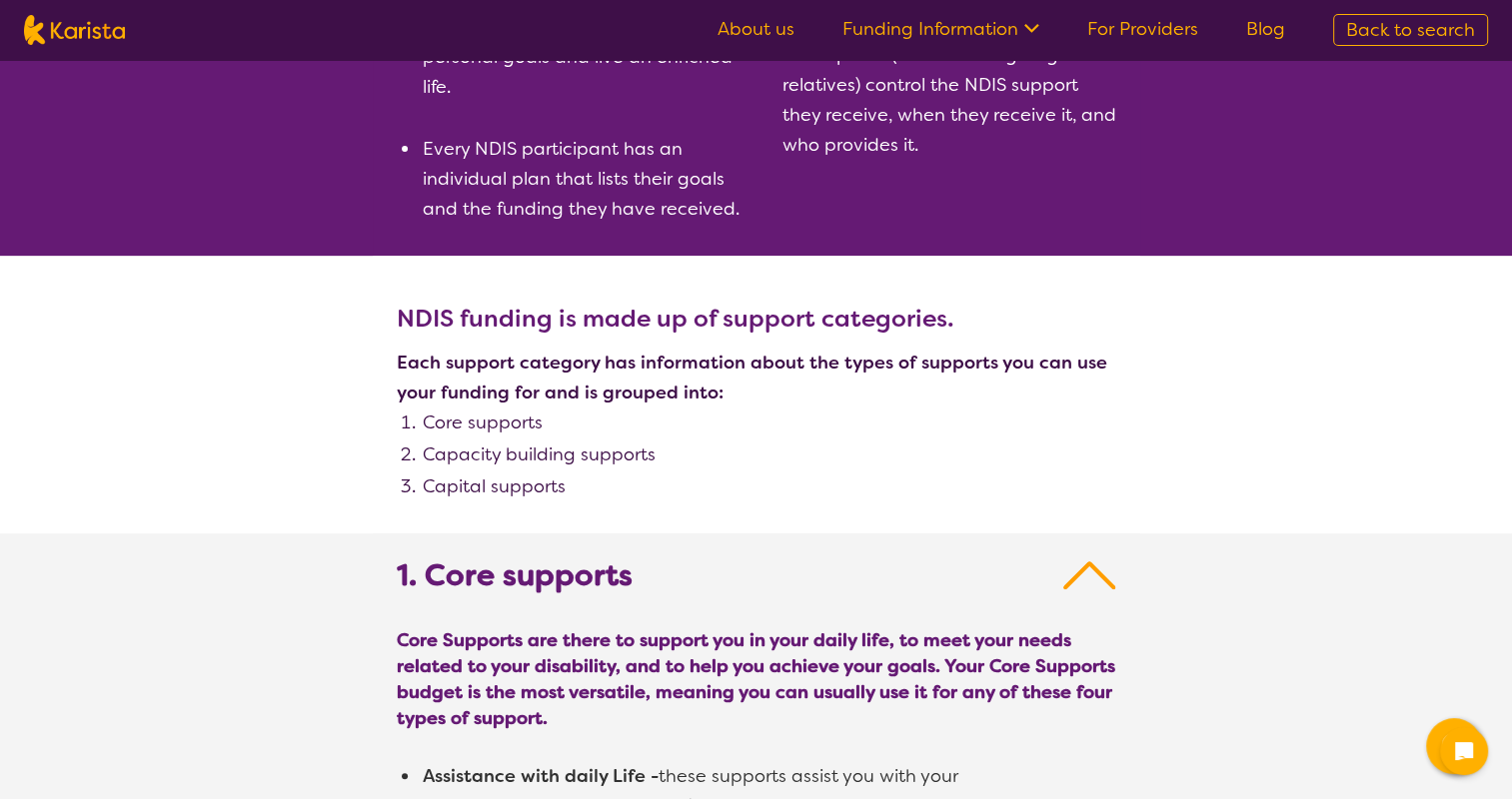 scroll, scrollTop: 899, scrollLeft: 0, axis: vertical 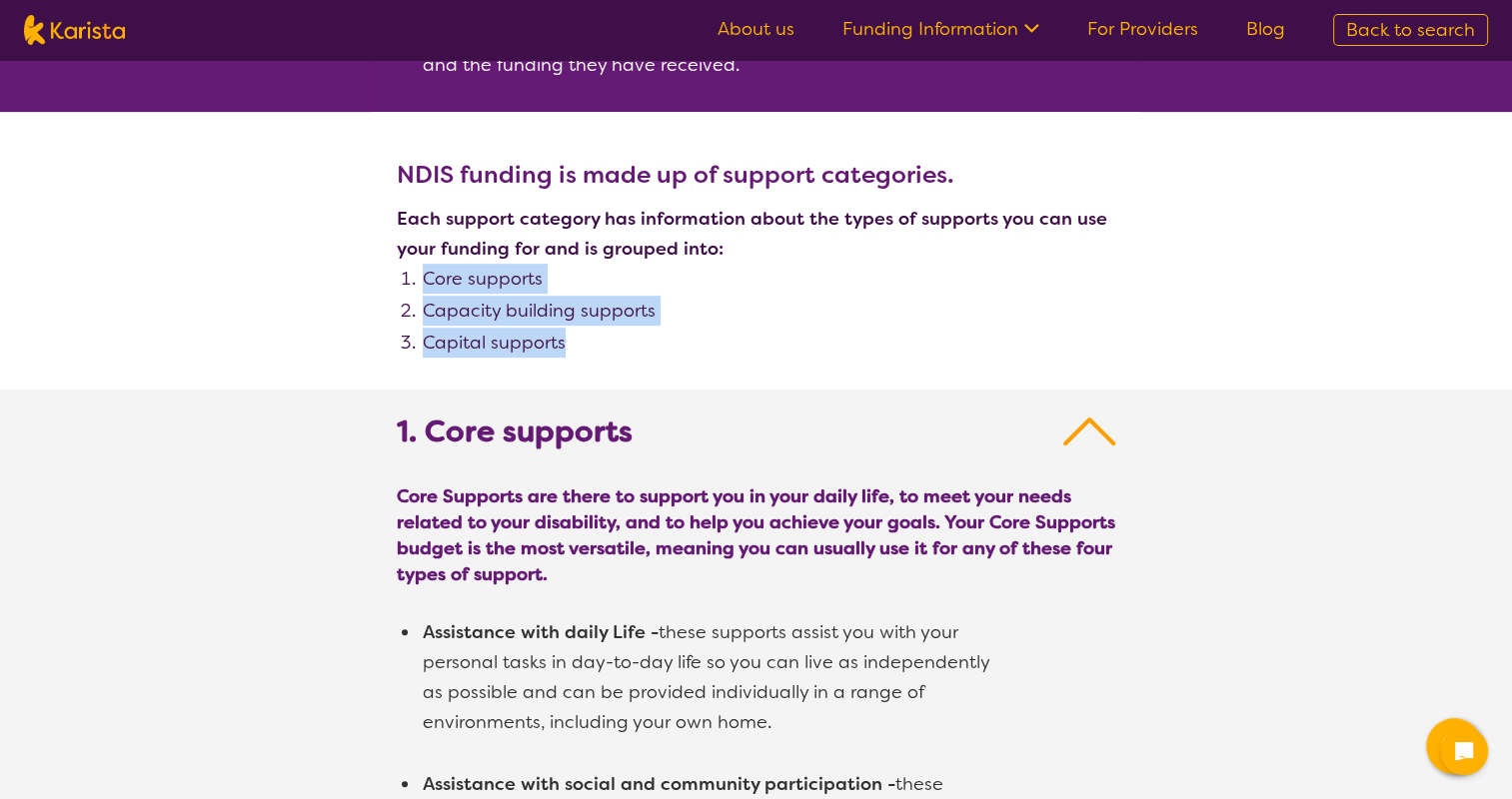 drag, startPoint x: 676, startPoint y: 360, endPoint x: 385, endPoint y: 271, distance: 304.30577 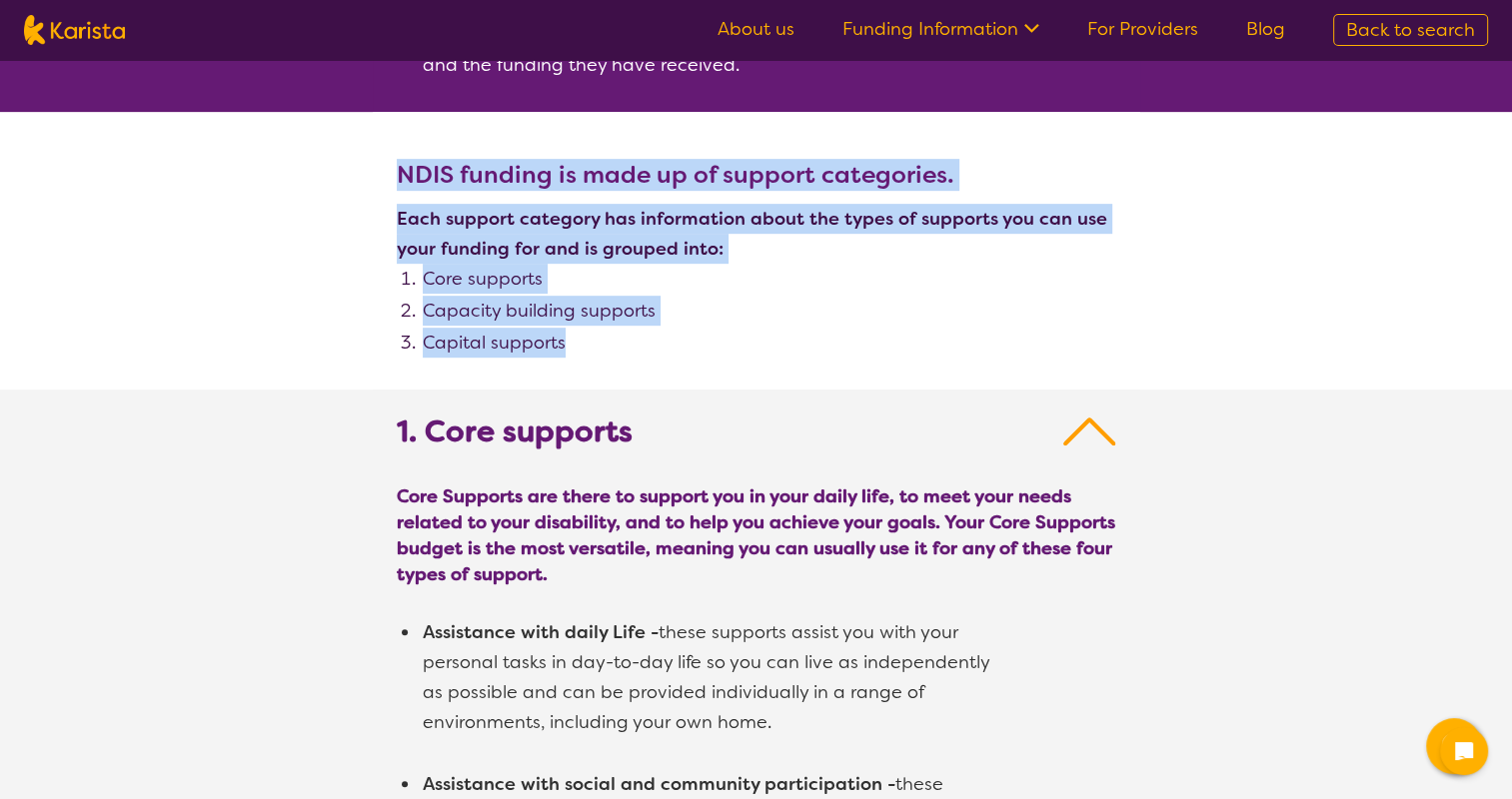 drag, startPoint x: 380, startPoint y: 162, endPoint x: 650, endPoint y: 337, distance: 321.75301 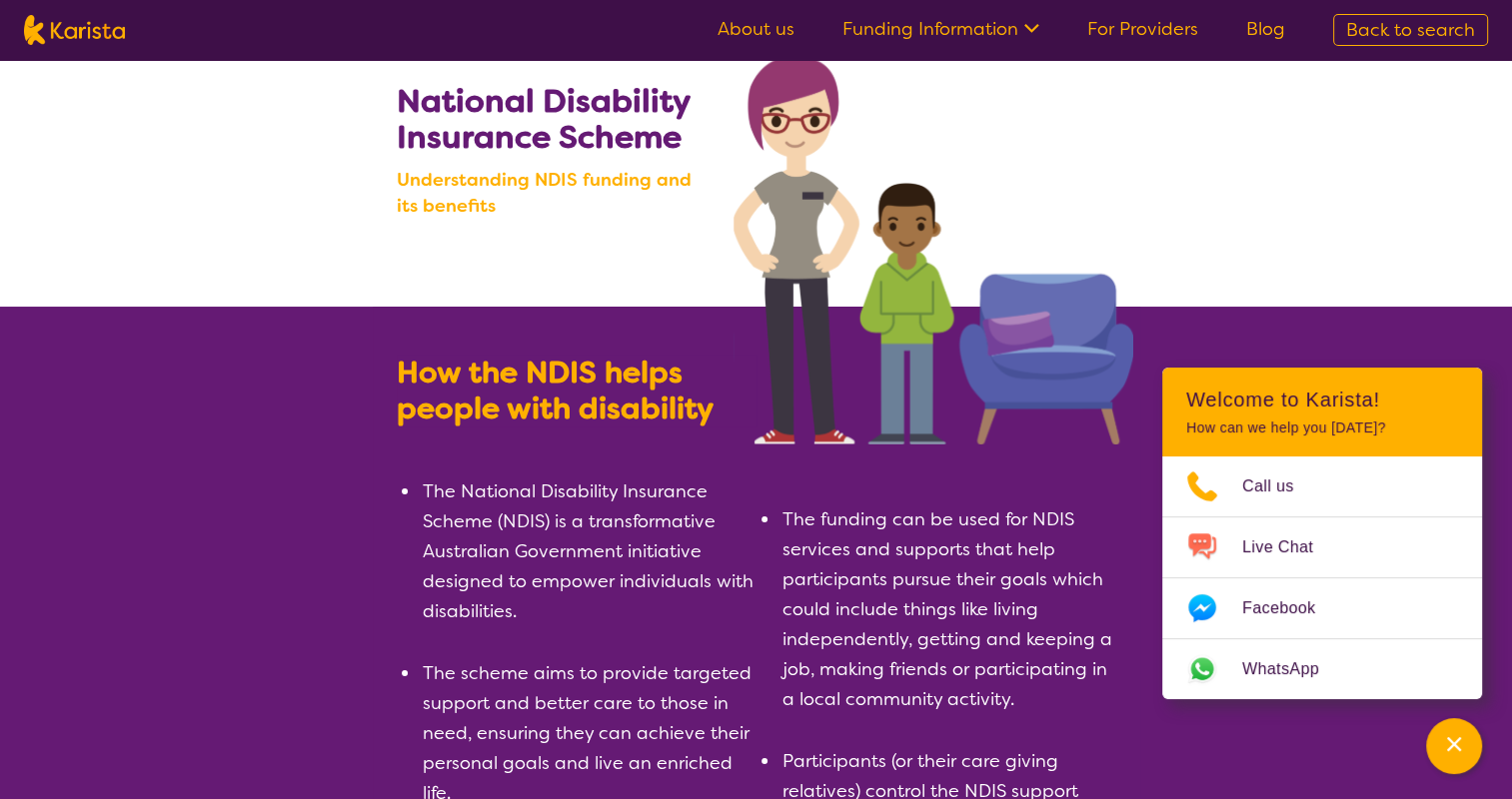 scroll, scrollTop: 0, scrollLeft: 0, axis: both 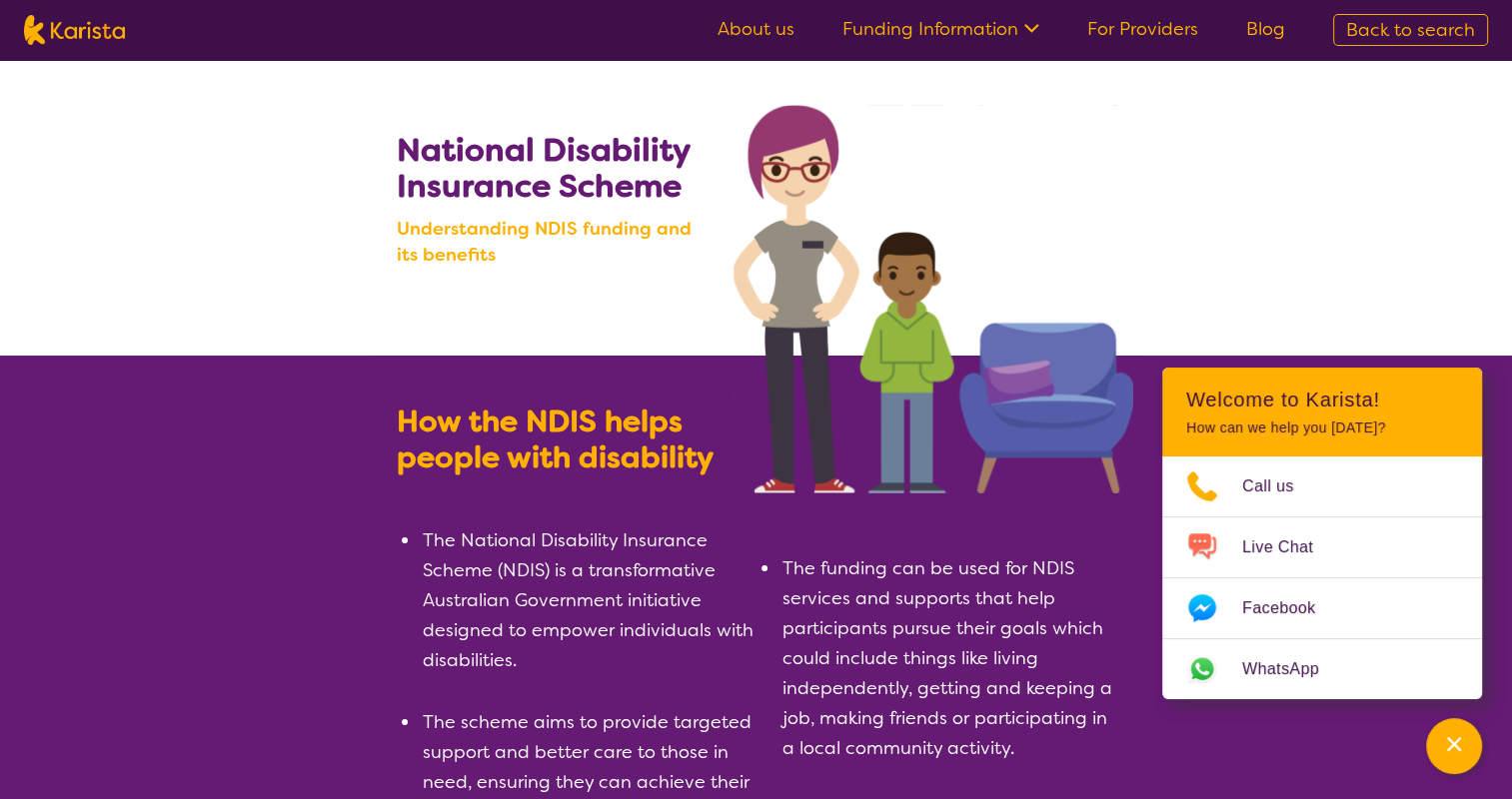 click 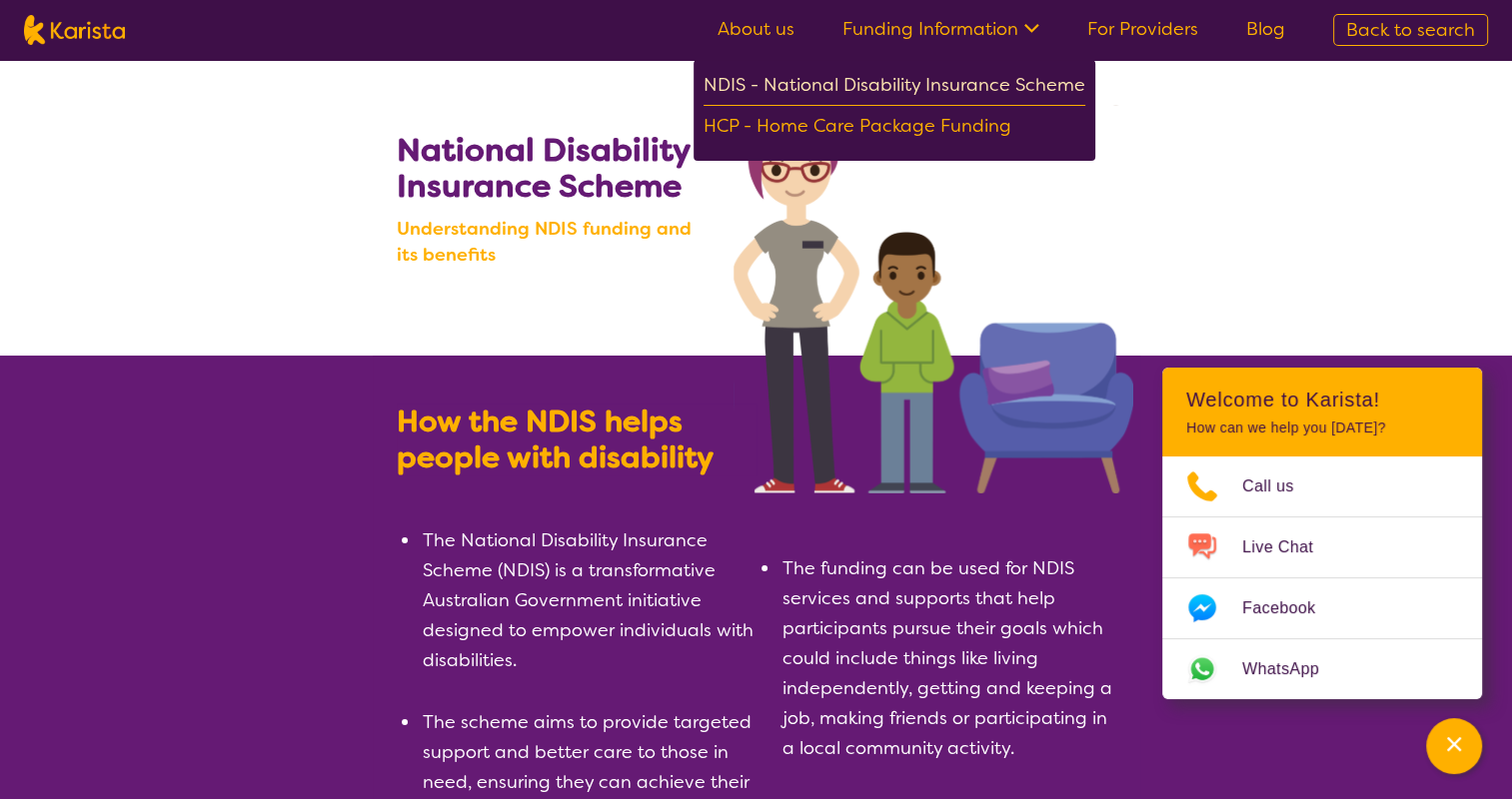 click on "NDIS - National Disability Insurance Scheme" at bounding box center [894, 88] 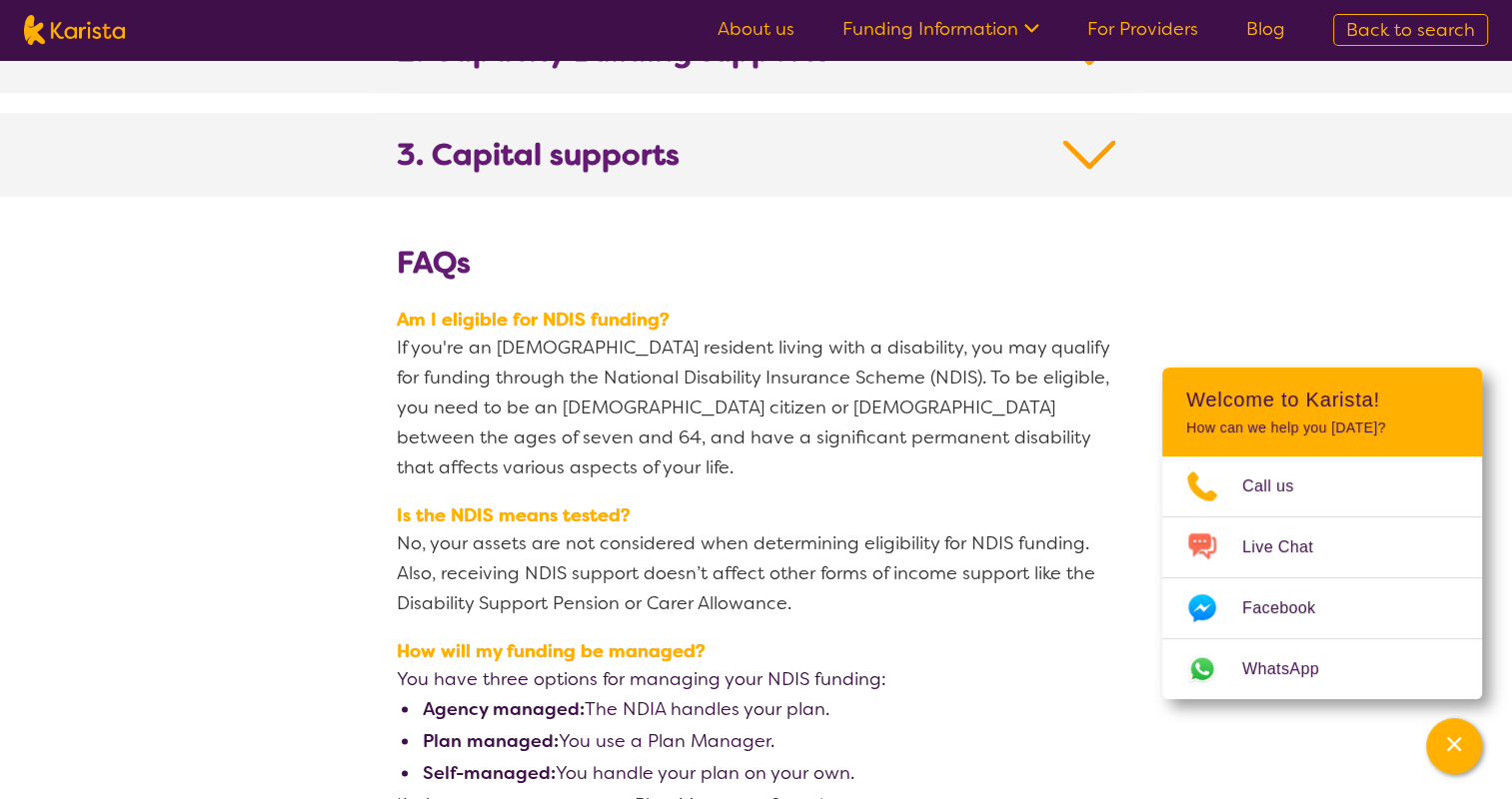 scroll, scrollTop: 1998, scrollLeft: 0, axis: vertical 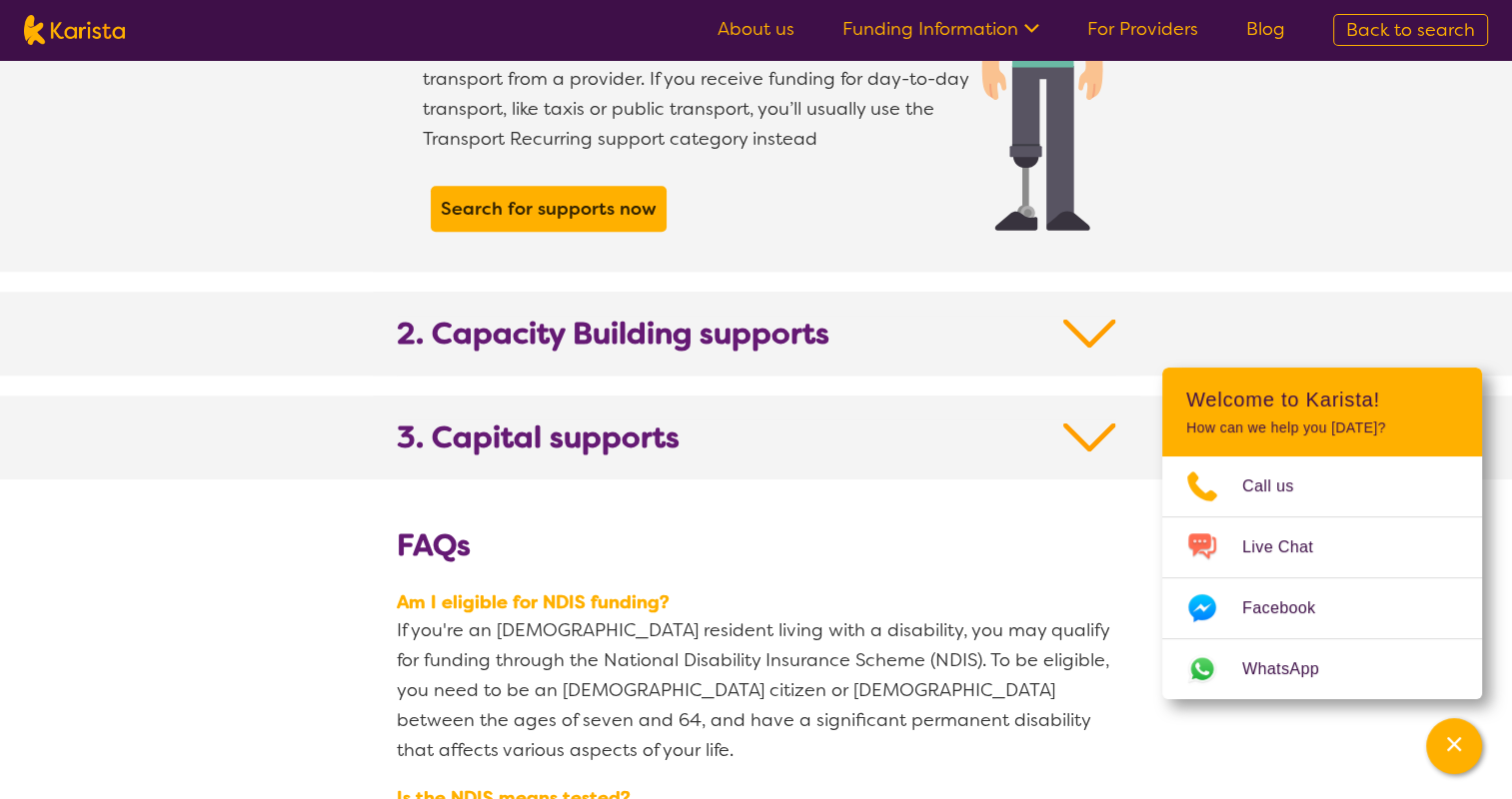 click on "2. Capacity Building supports" at bounding box center [756, 334] 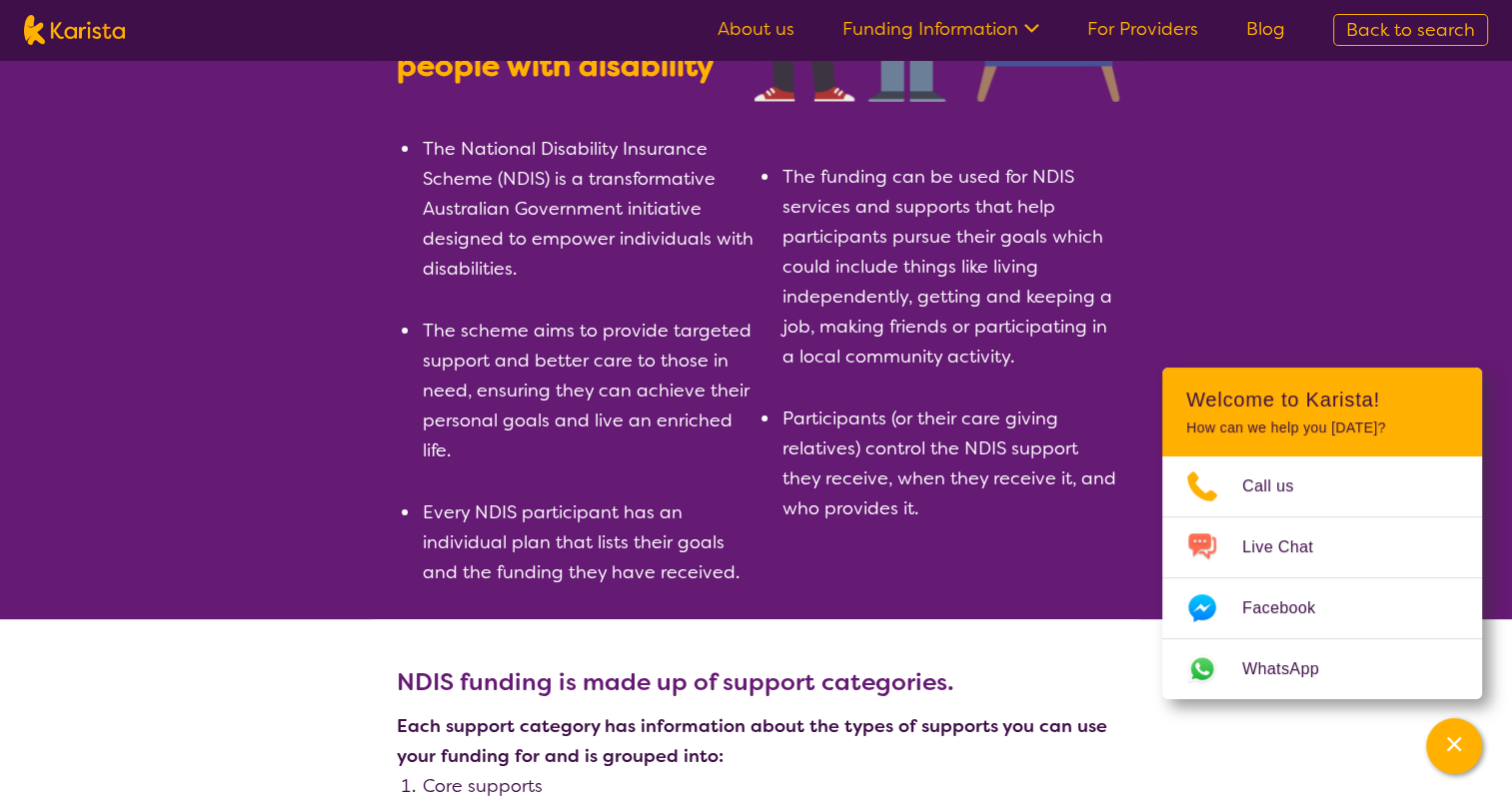 scroll, scrollTop: 0, scrollLeft: 0, axis: both 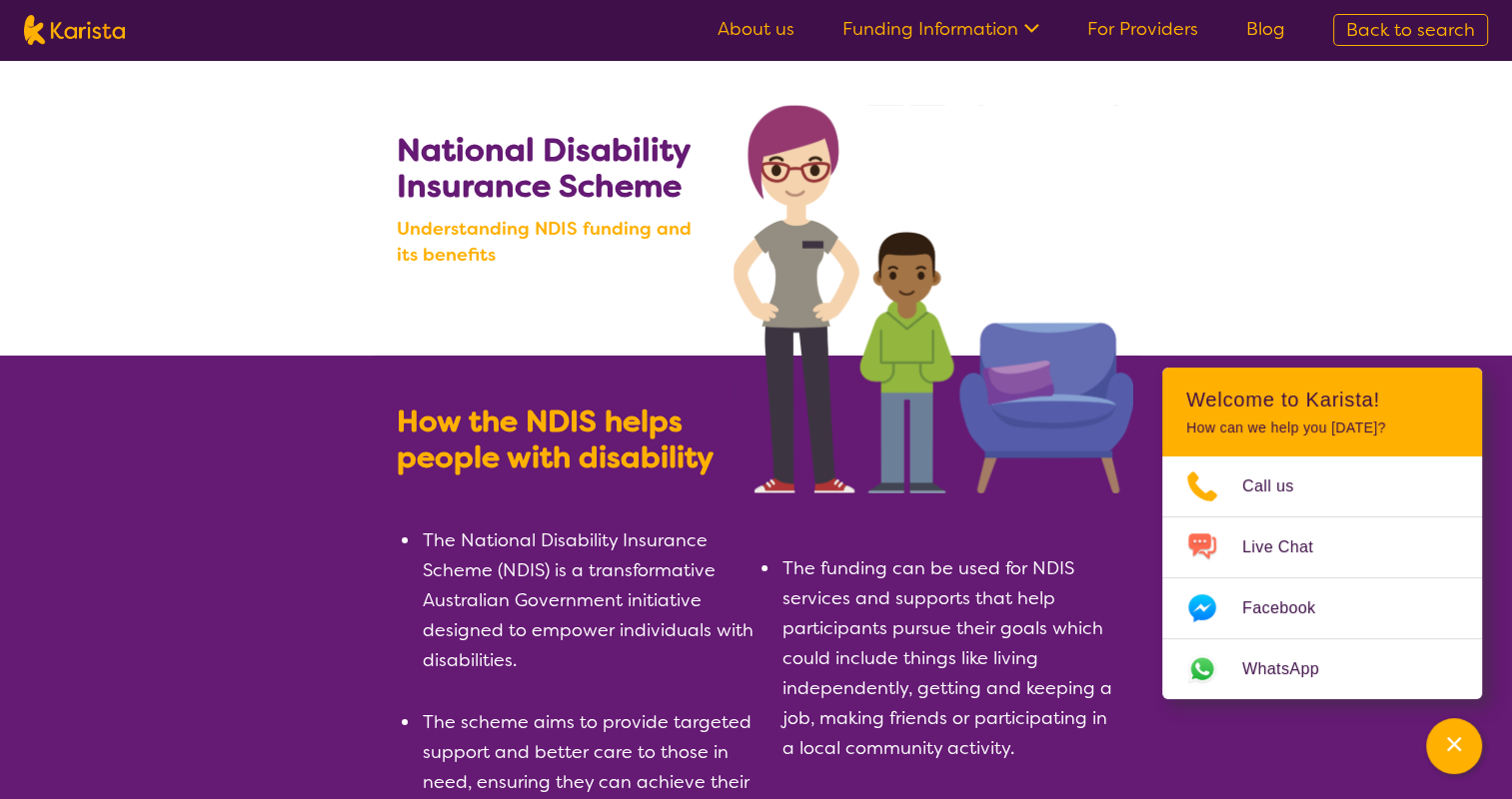 click on "For Providers" at bounding box center (1142, 29) 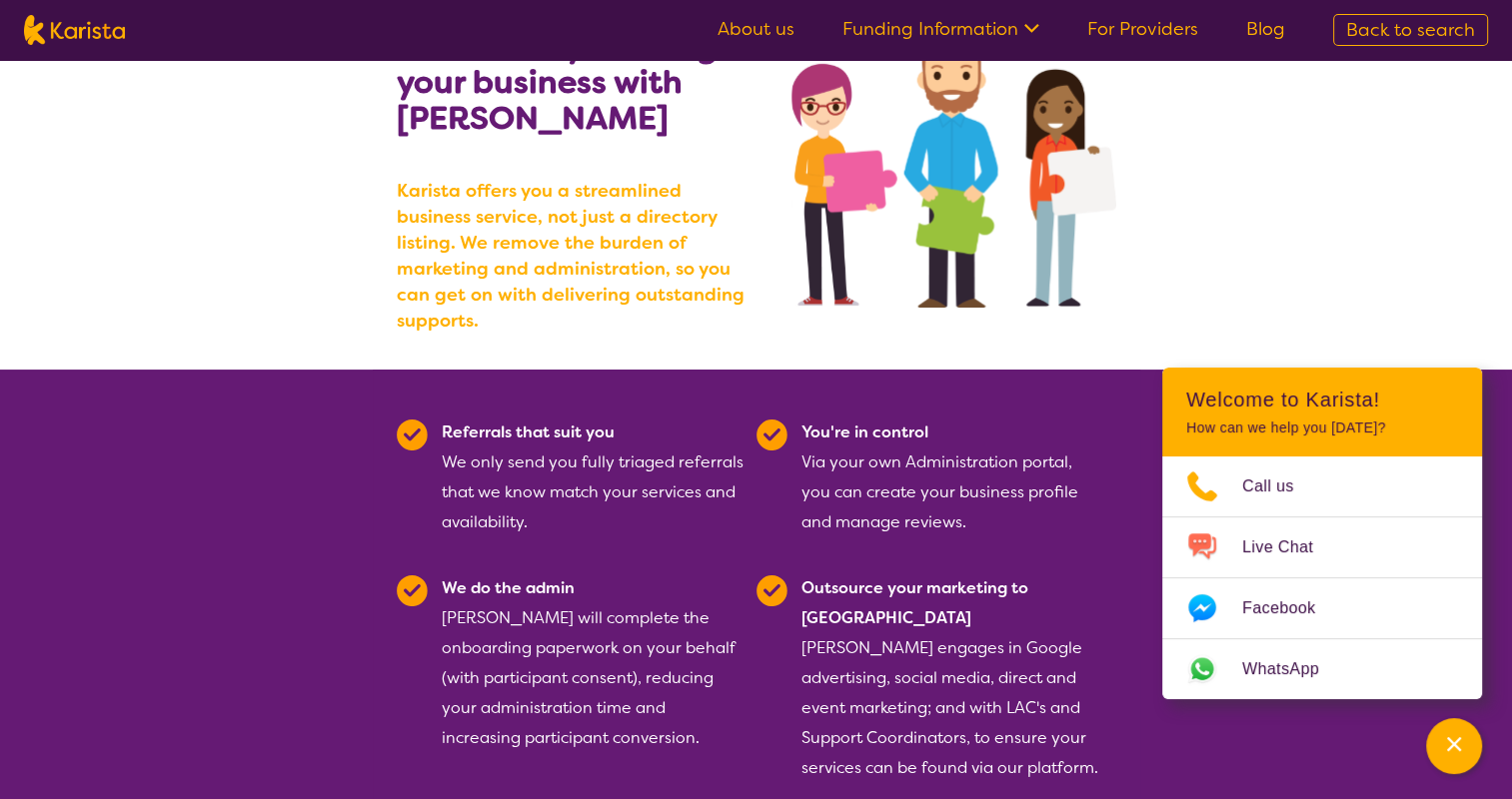 scroll, scrollTop: 0, scrollLeft: 0, axis: both 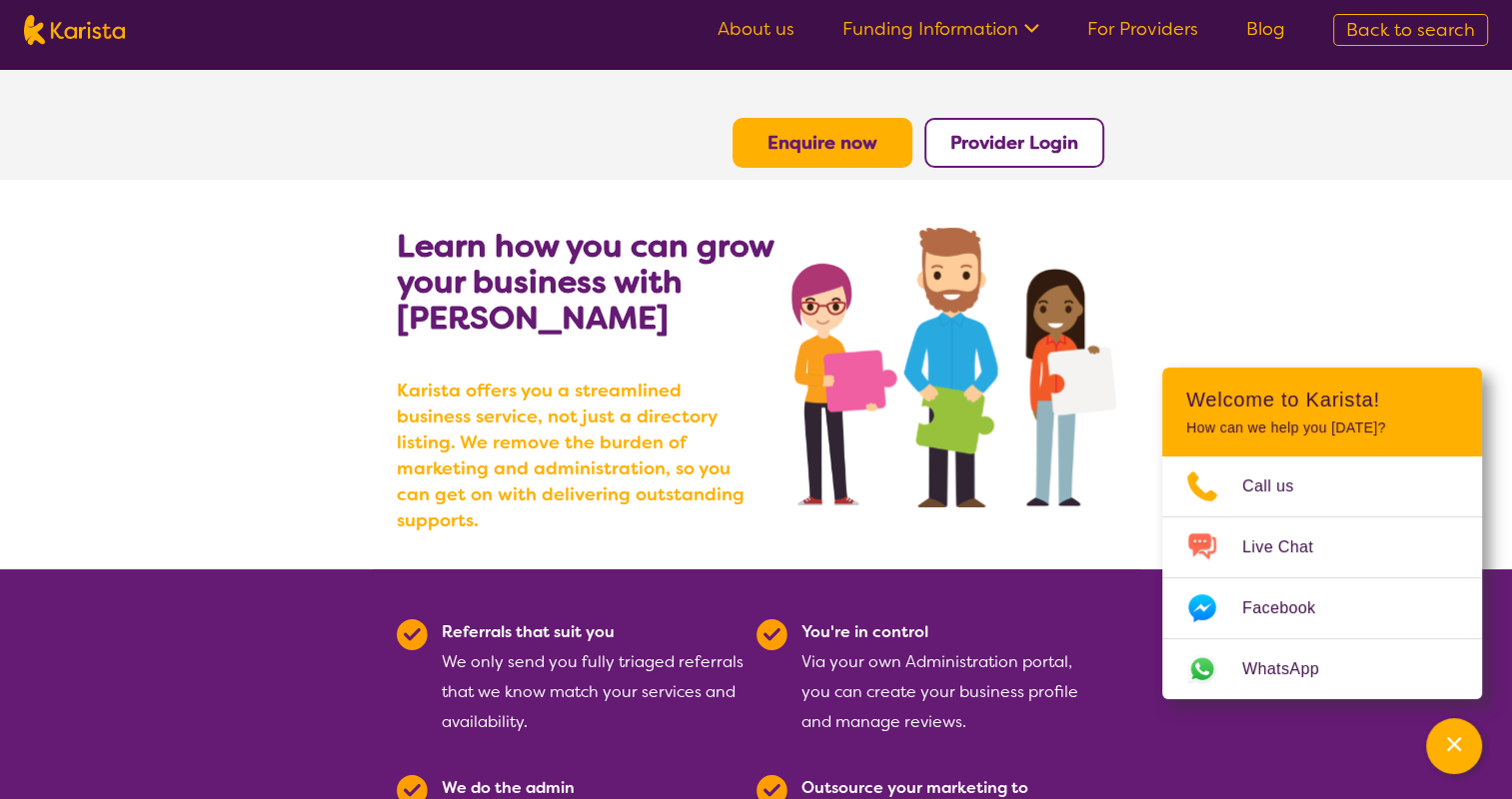 click on "Learn how you can grow your business with Karista Karista offers you a streamlined business service, not just a directory listing. We remove the burden of marketing and administration, so you can get on with delivering outstanding supports." at bounding box center [756, 375] 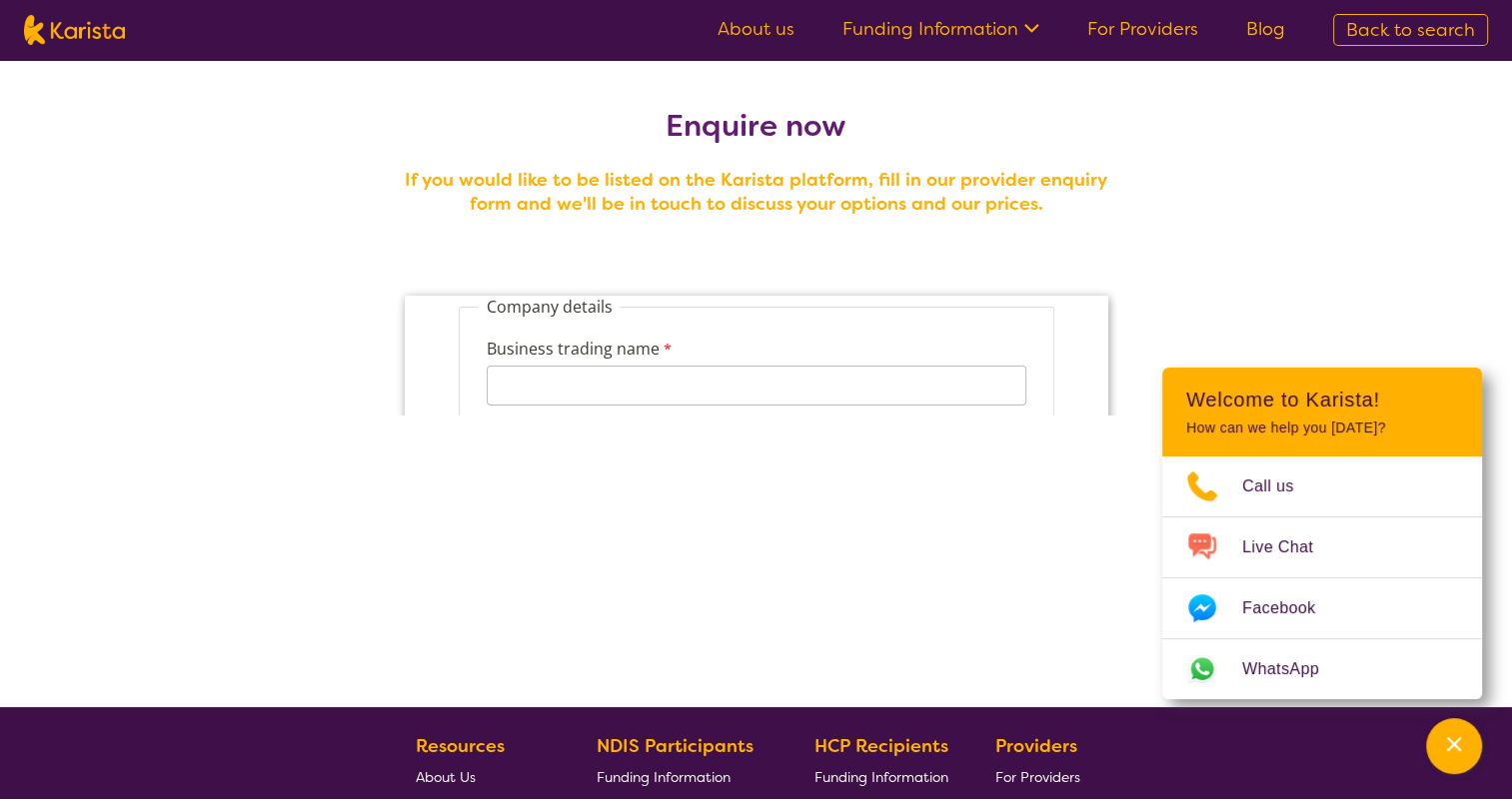 scroll, scrollTop: 0, scrollLeft: 0, axis: both 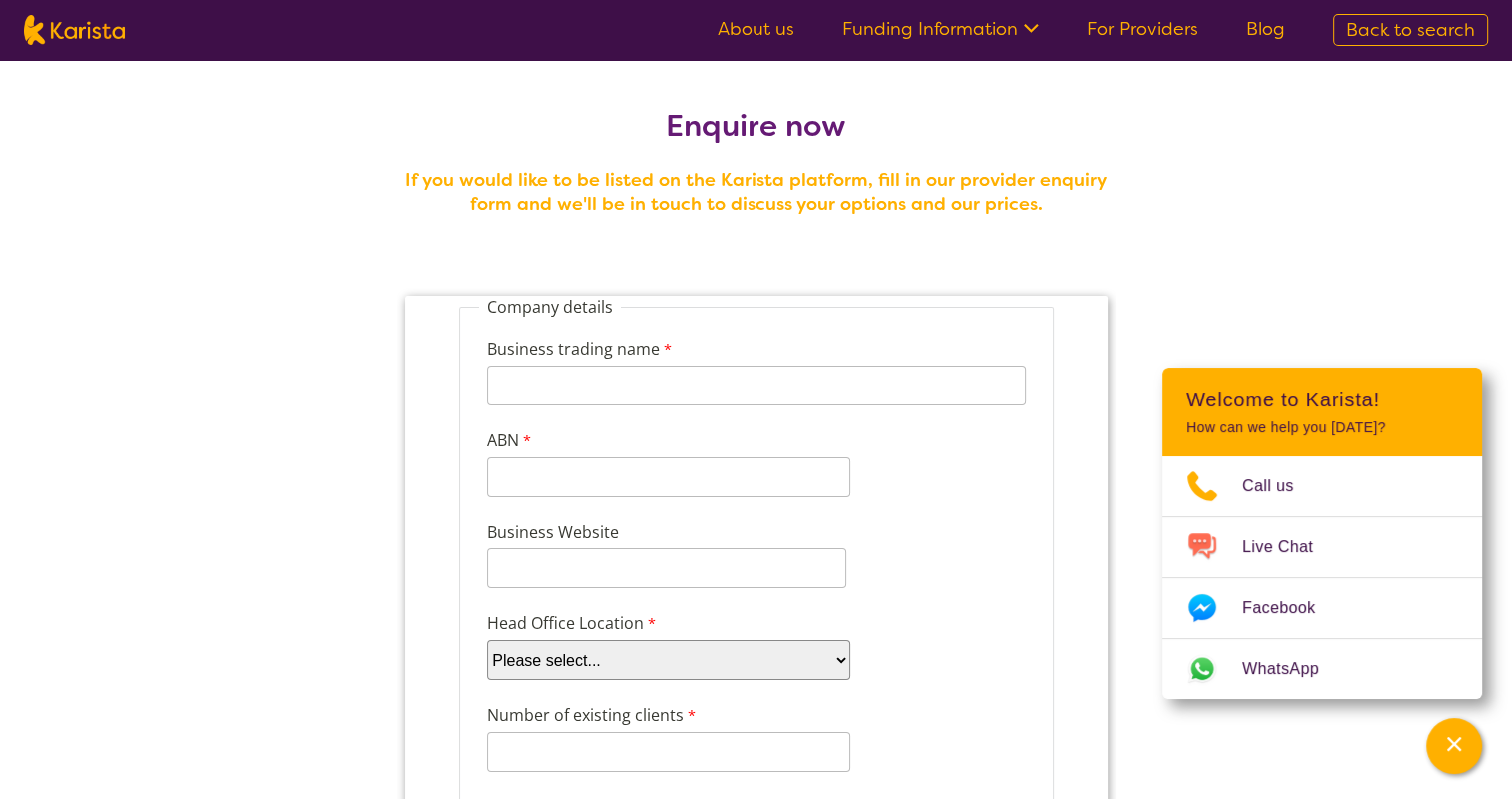 click on "Back to search" at bounding box center [1410, 30] 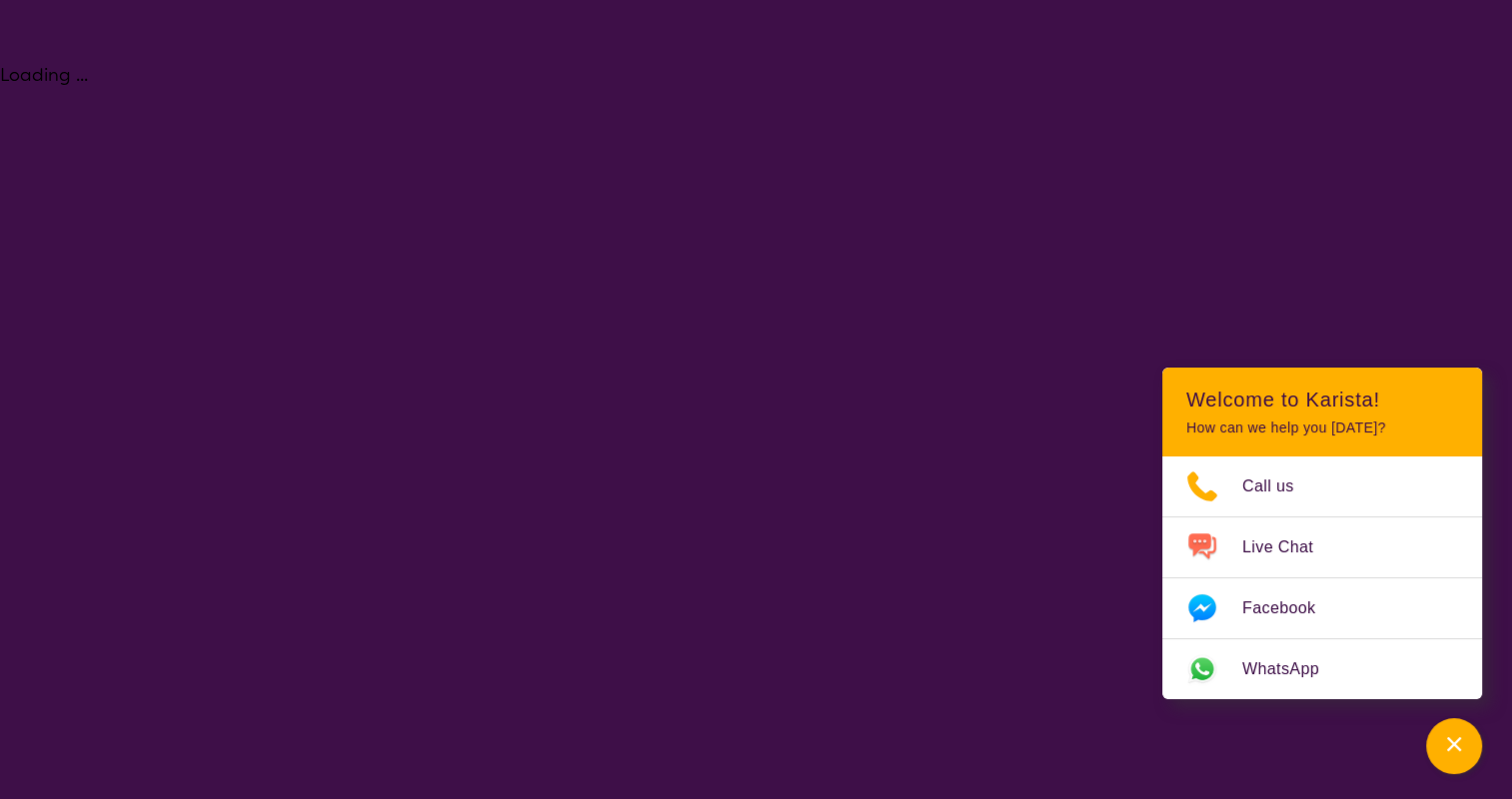select on "Psychology" 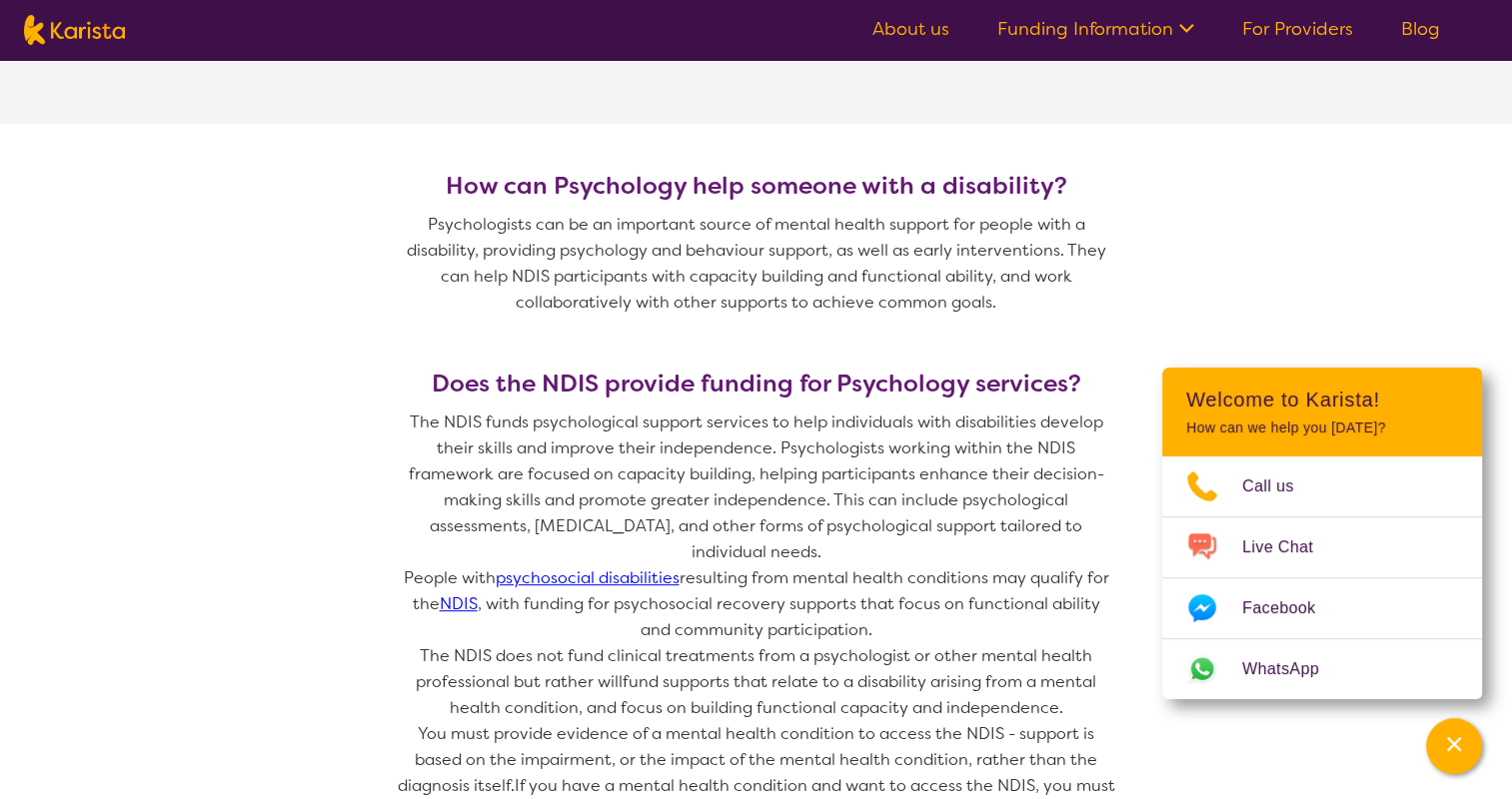 scroll, scrollTop: 200, scrollLeft: 0, axis: vertical 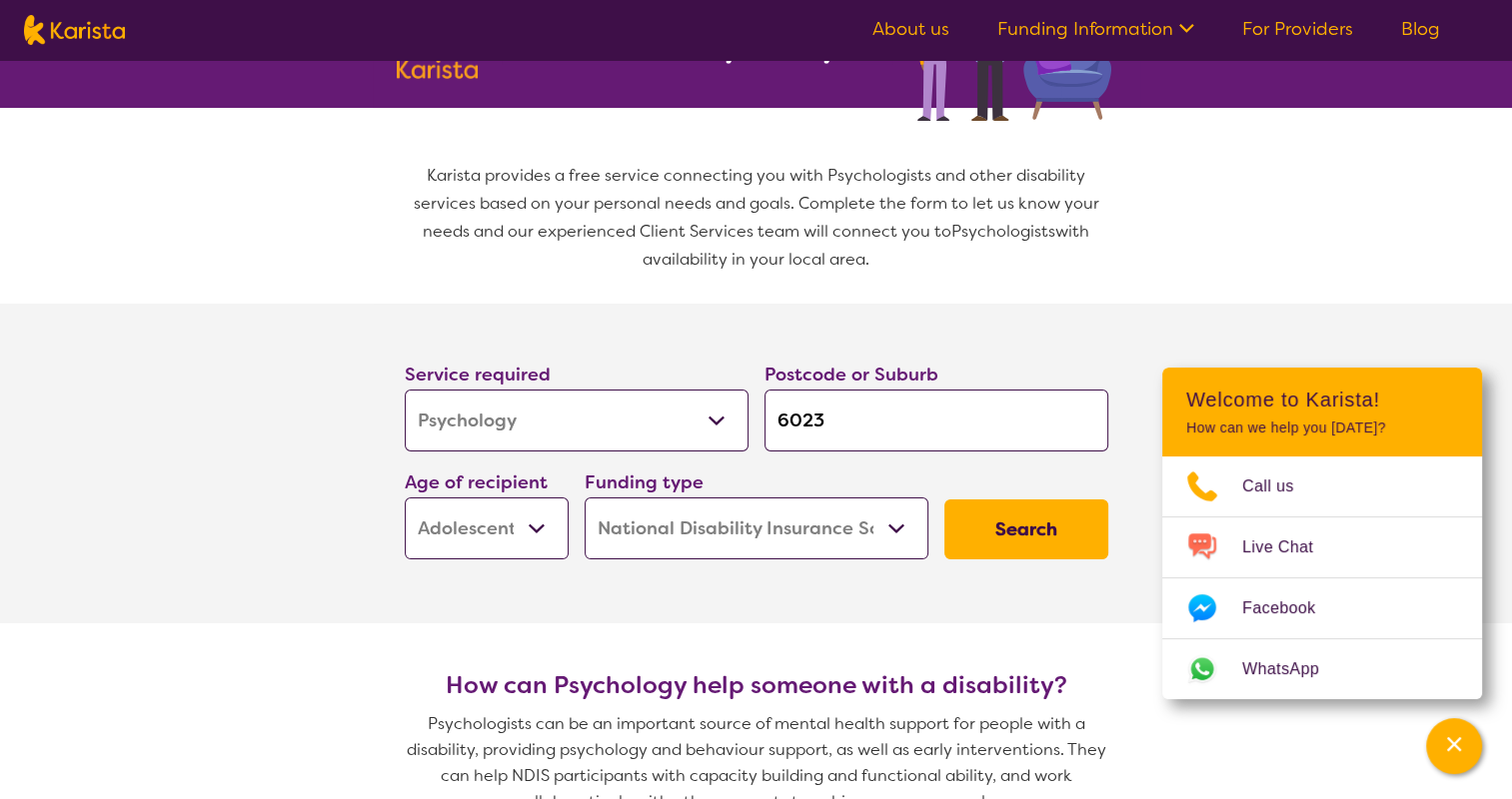 click on "Search" at bounding box center [1026, 529] 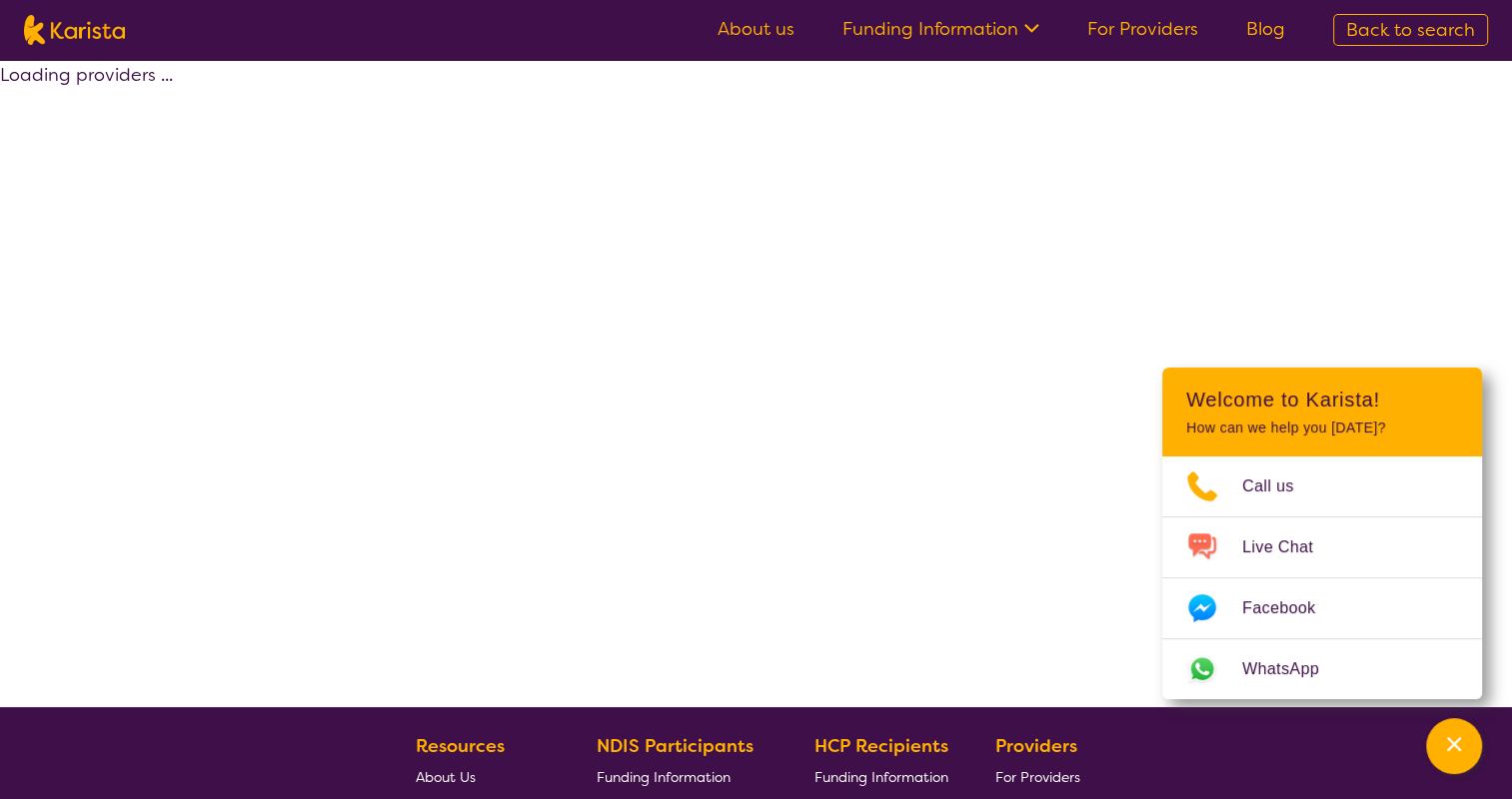 select on "by_score" 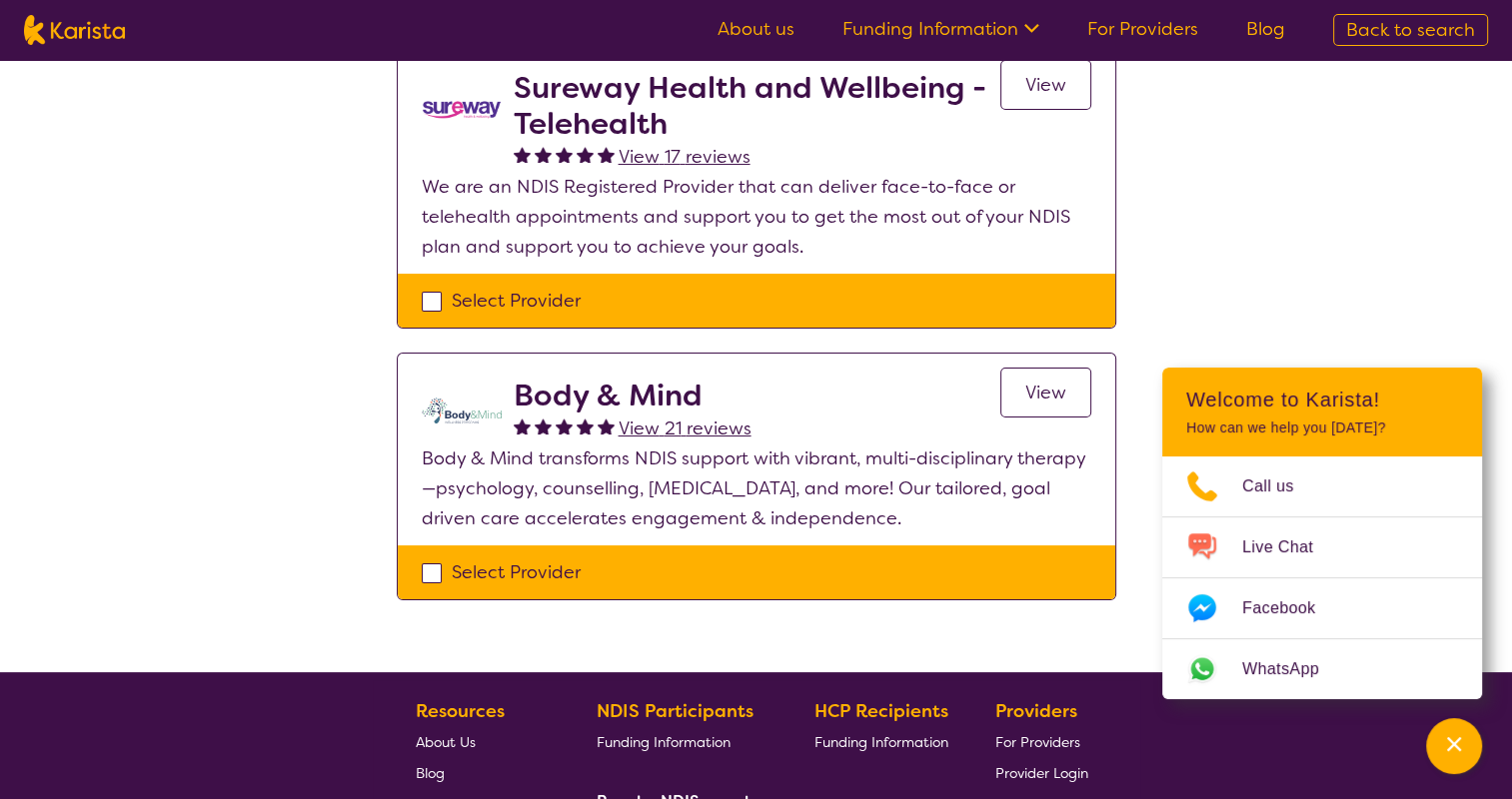scroll, scrollTop: 200, scrollLeft: 0, axis: vertical 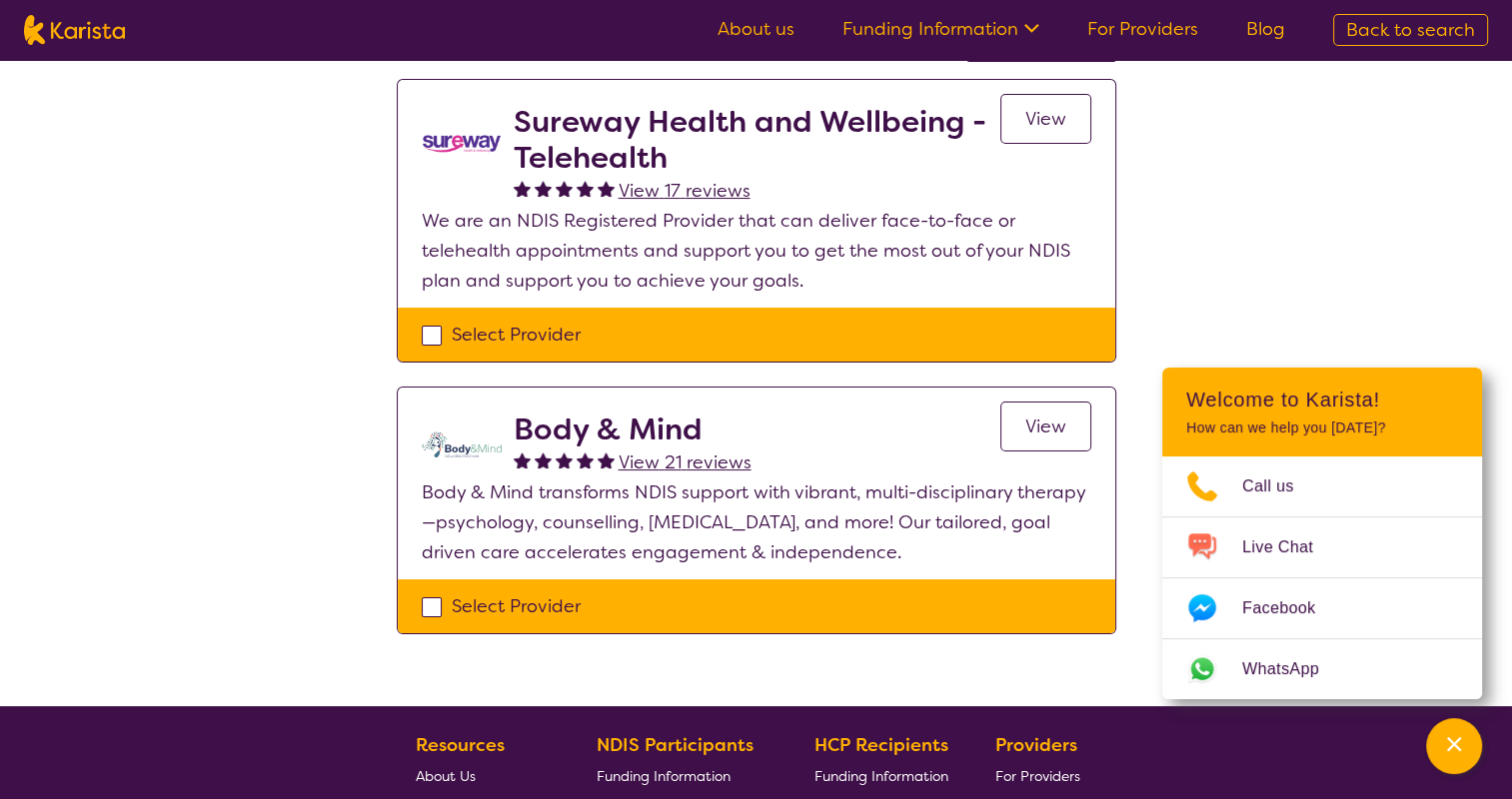 click on "View" at bounding box center [1045, 426] 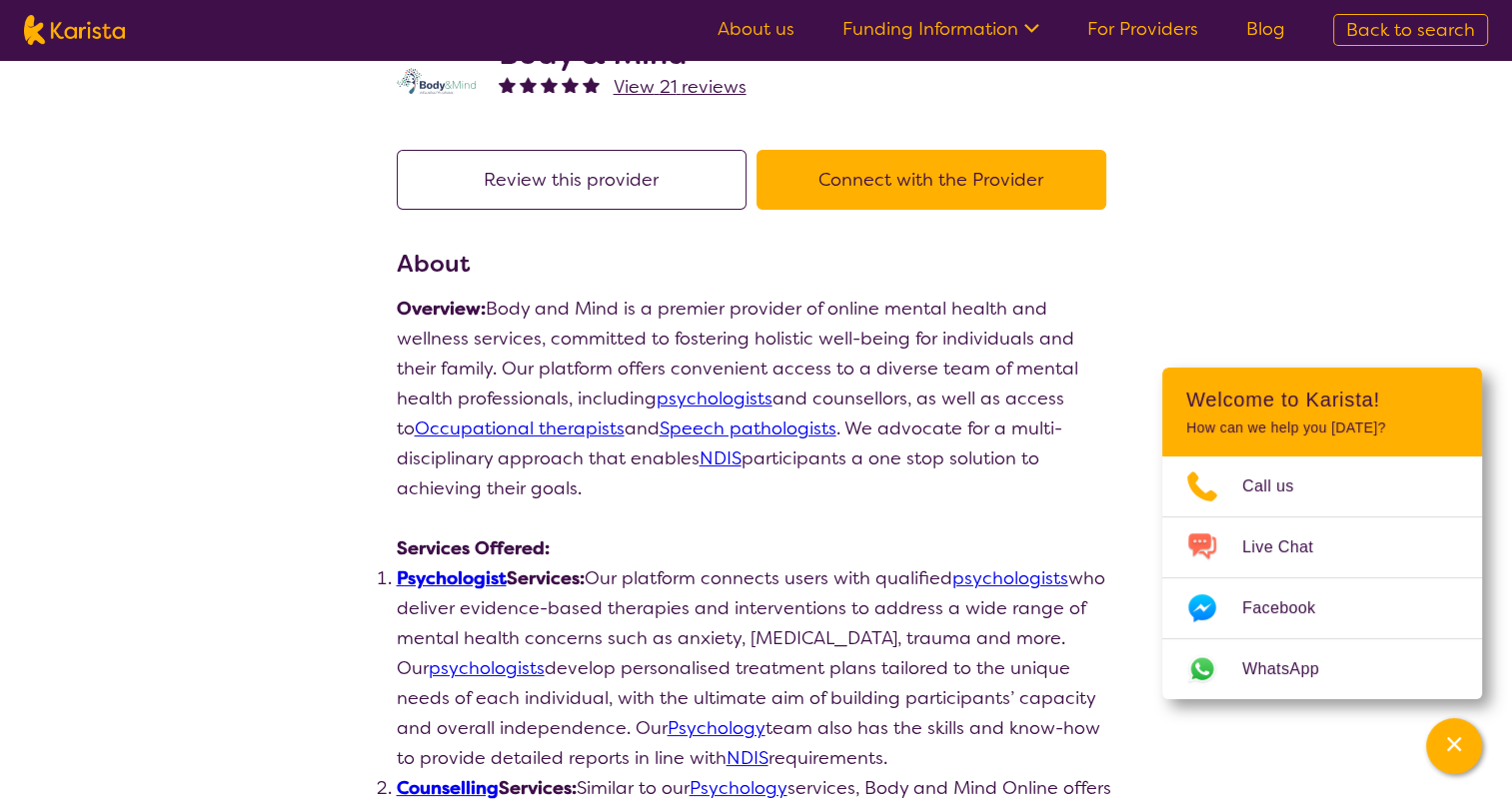 scroll, scrollTop: 0, scrollLeft: 0, axis: both 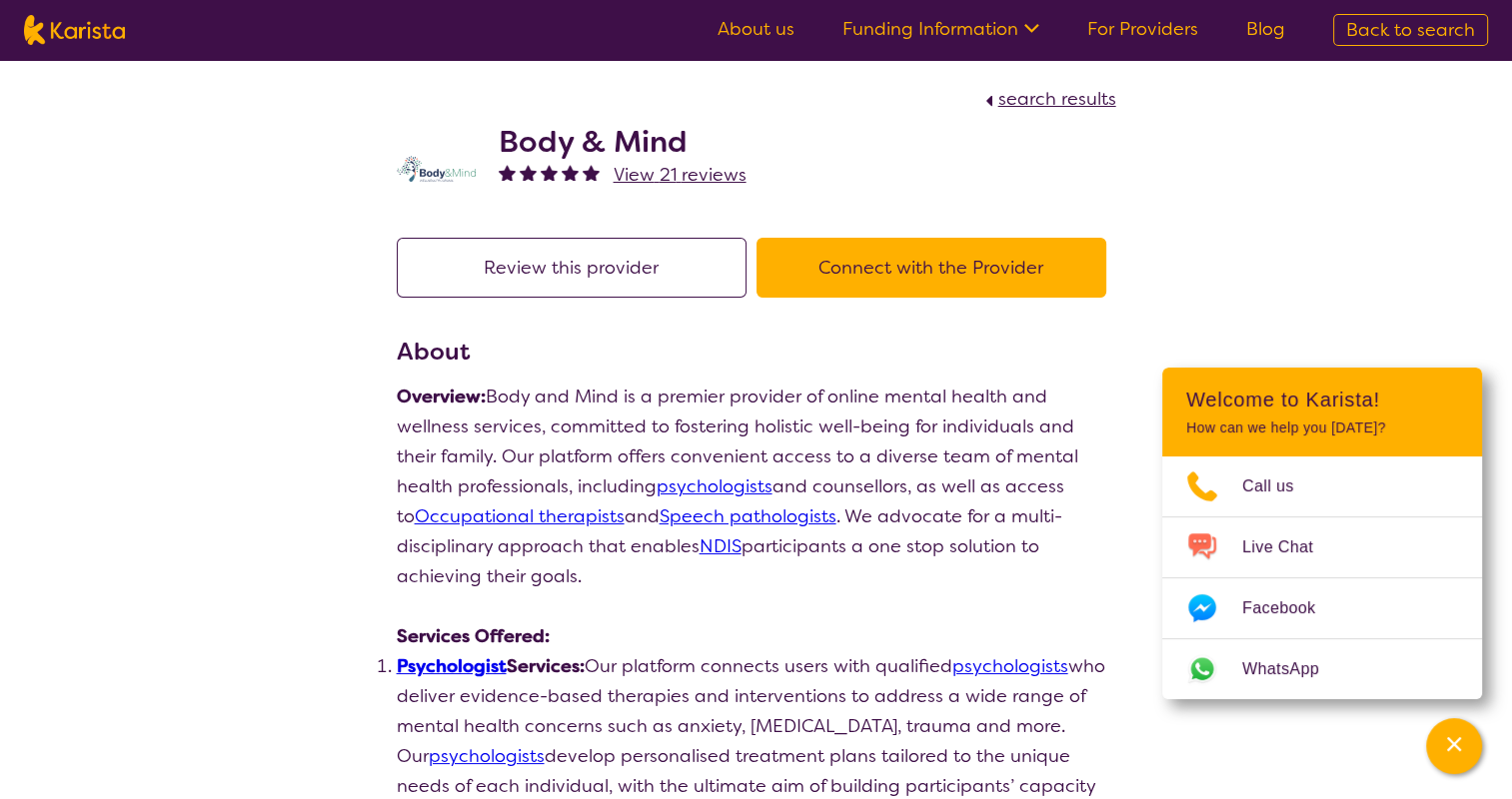 click on "View   21   reviews" at bounding box center (680, 175) 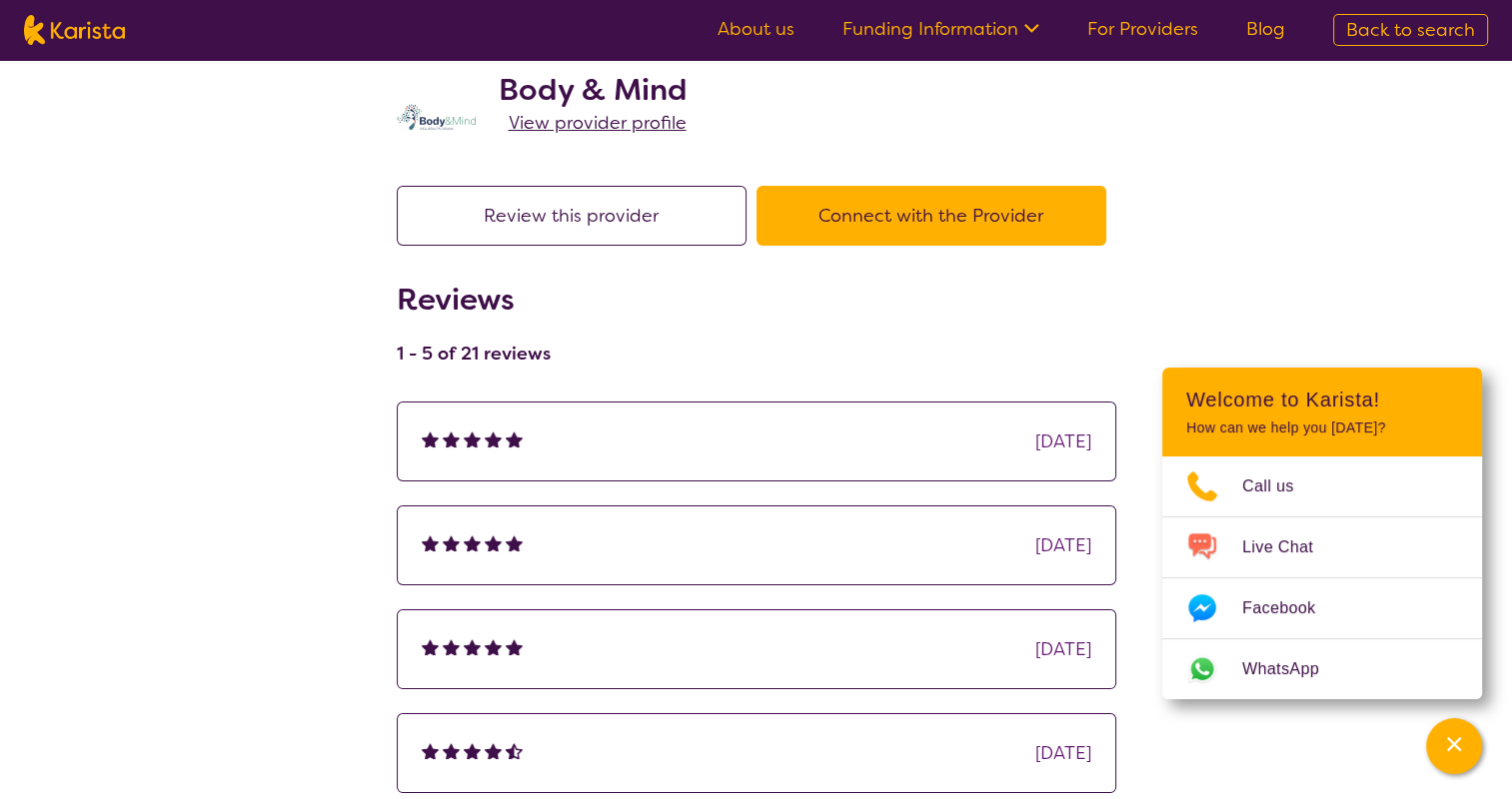 scroll, scrollTop: 0, scrollLeft: 0, axis: both 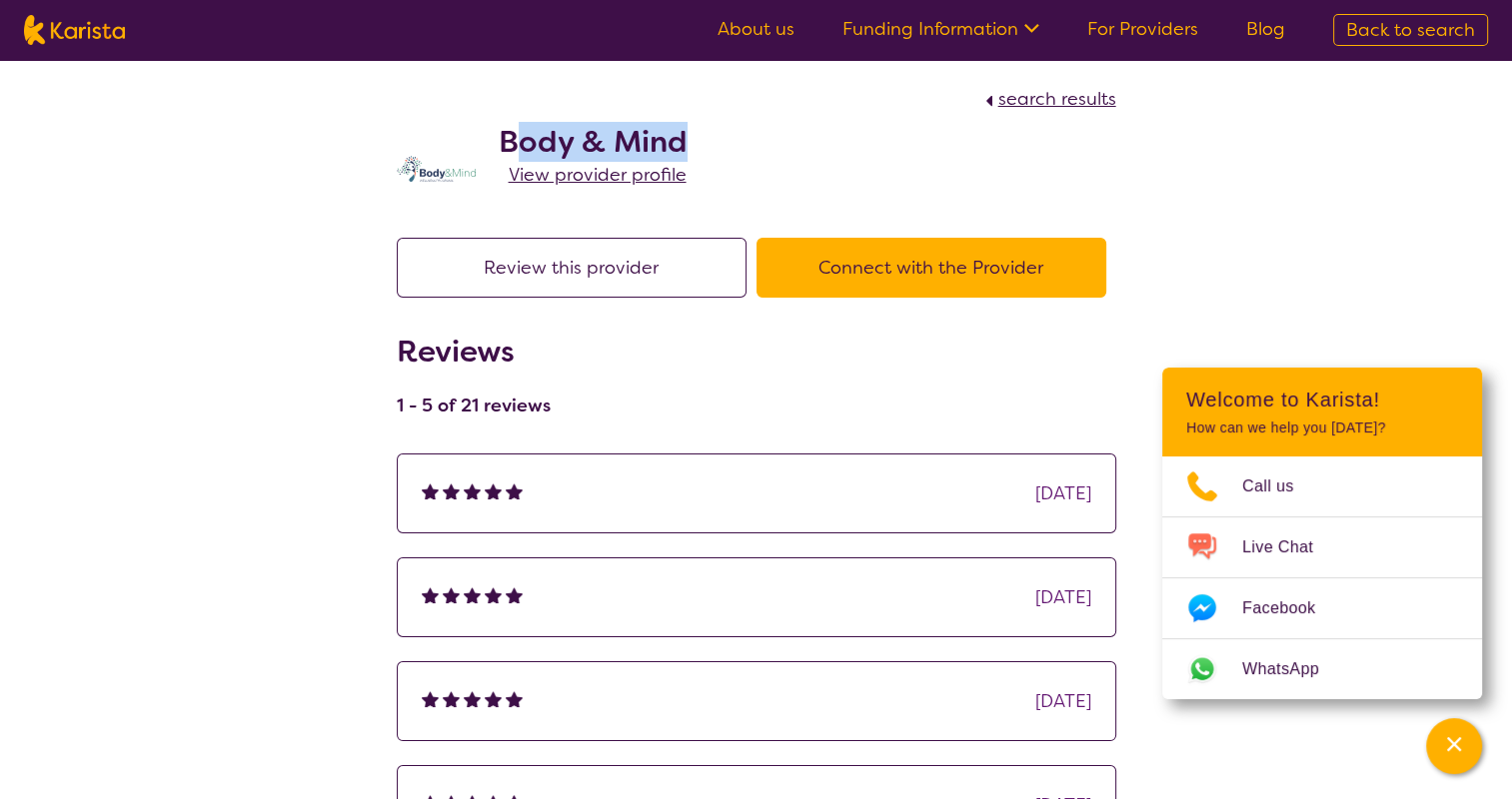 drag, startPoint x: 698, startPoint y: 147, endPoint x: 512, endPoint y: 140, distance: 186.13167 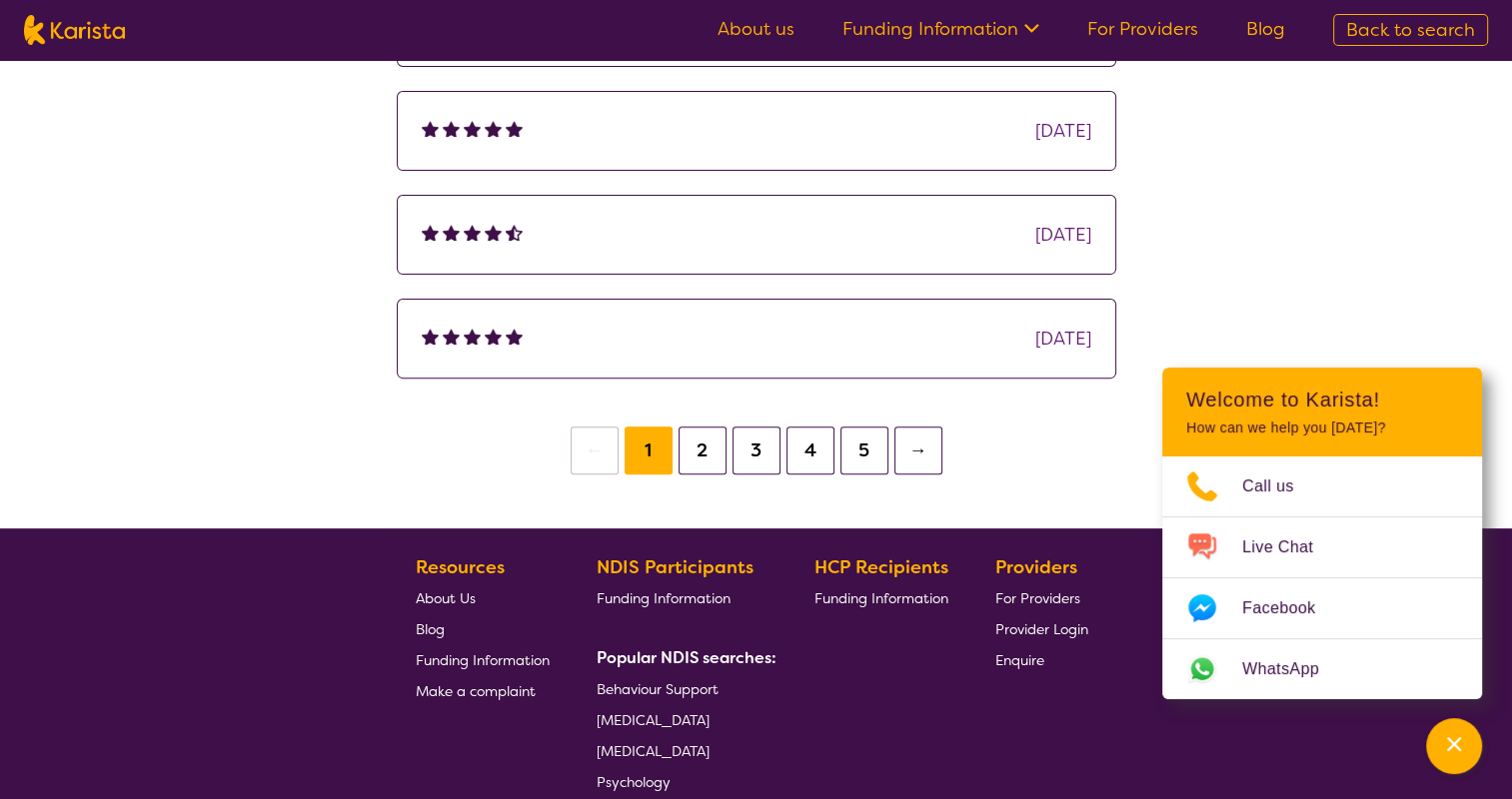 scroll, scrollTop: 0, scrollLeft: 0, axis: both 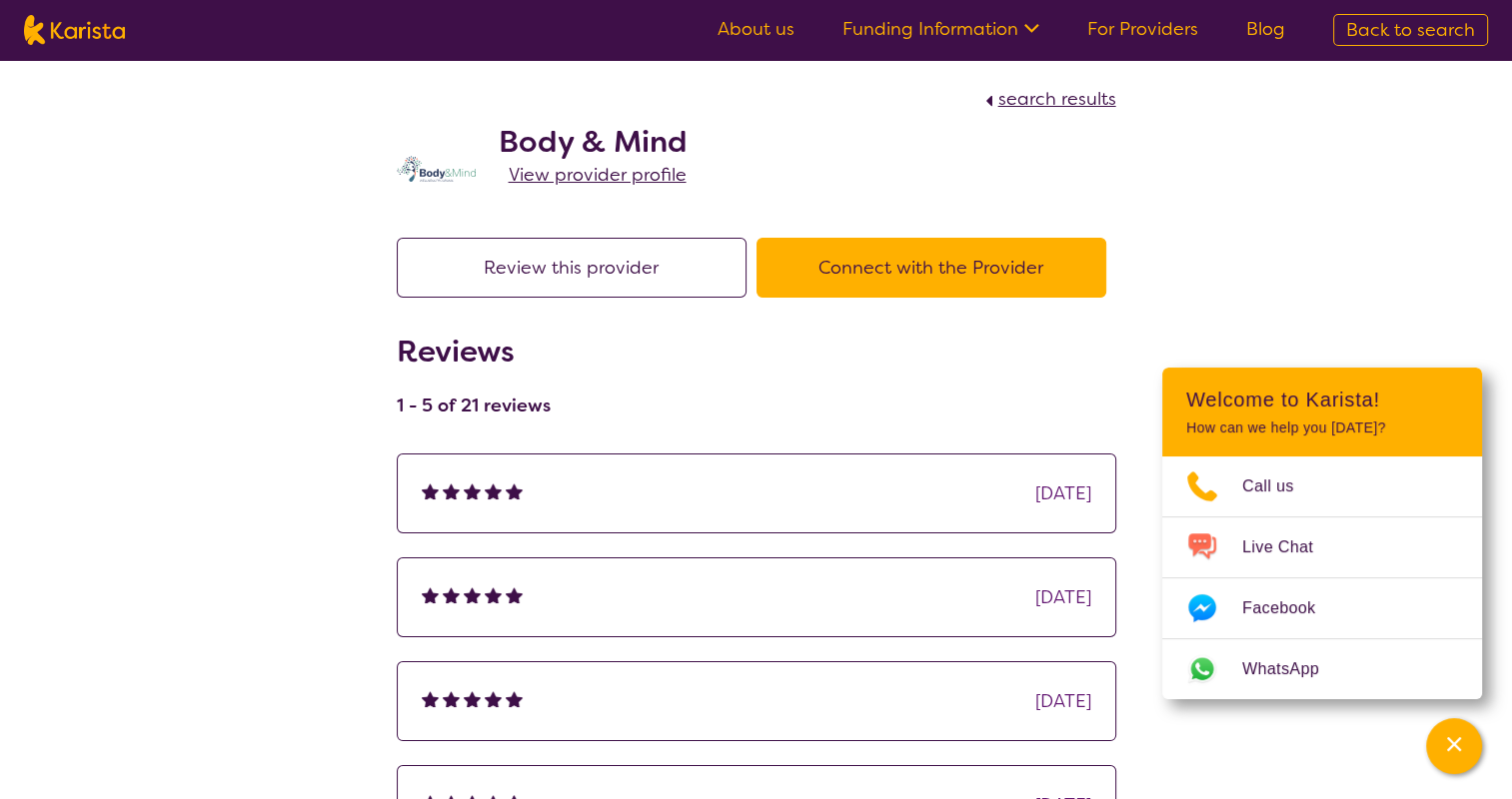 click on "search results" at bounding box center (1057, 99) 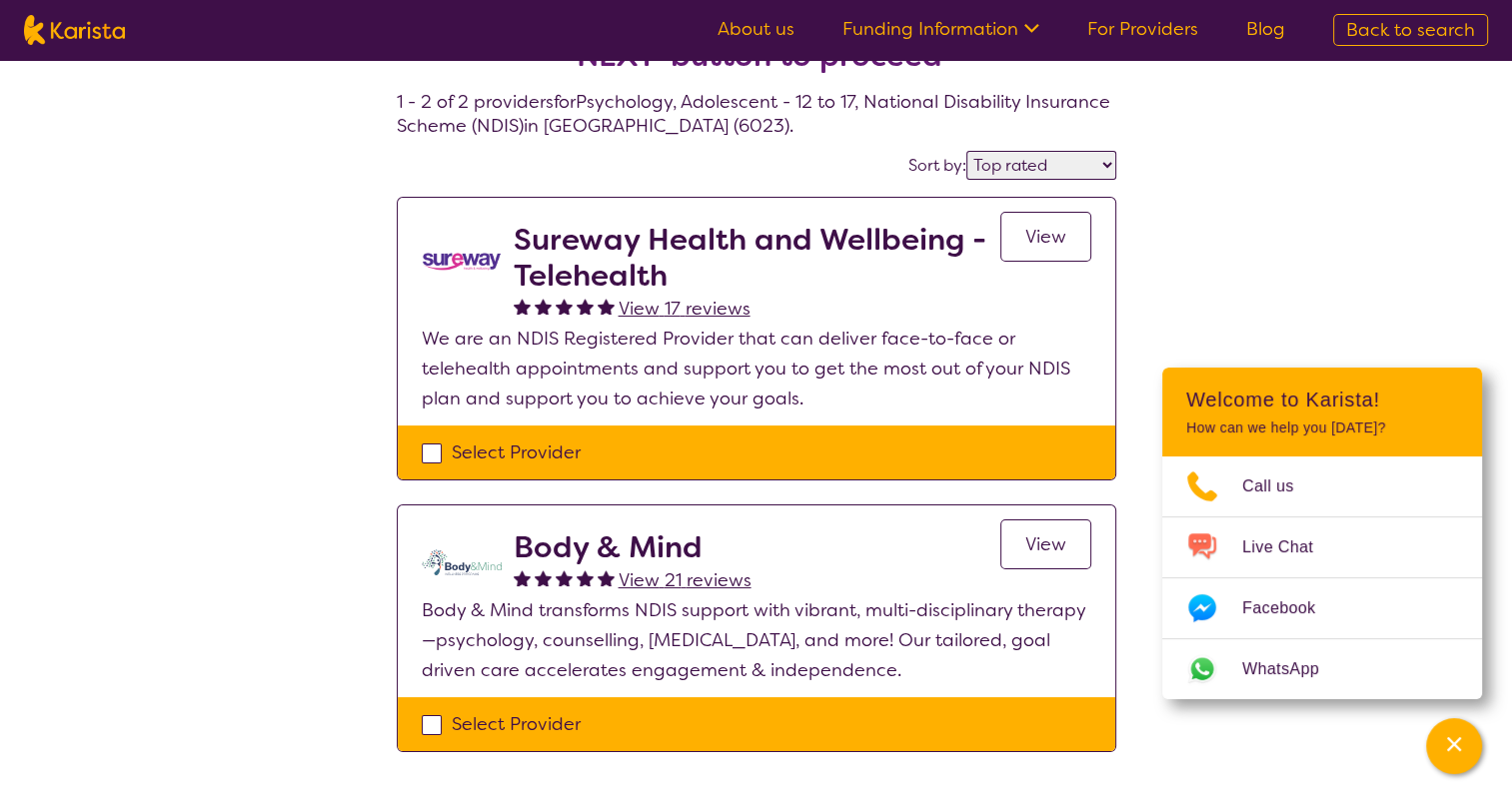 scroll, scrollTop: 0, scrollLeft: 0, axis: both 